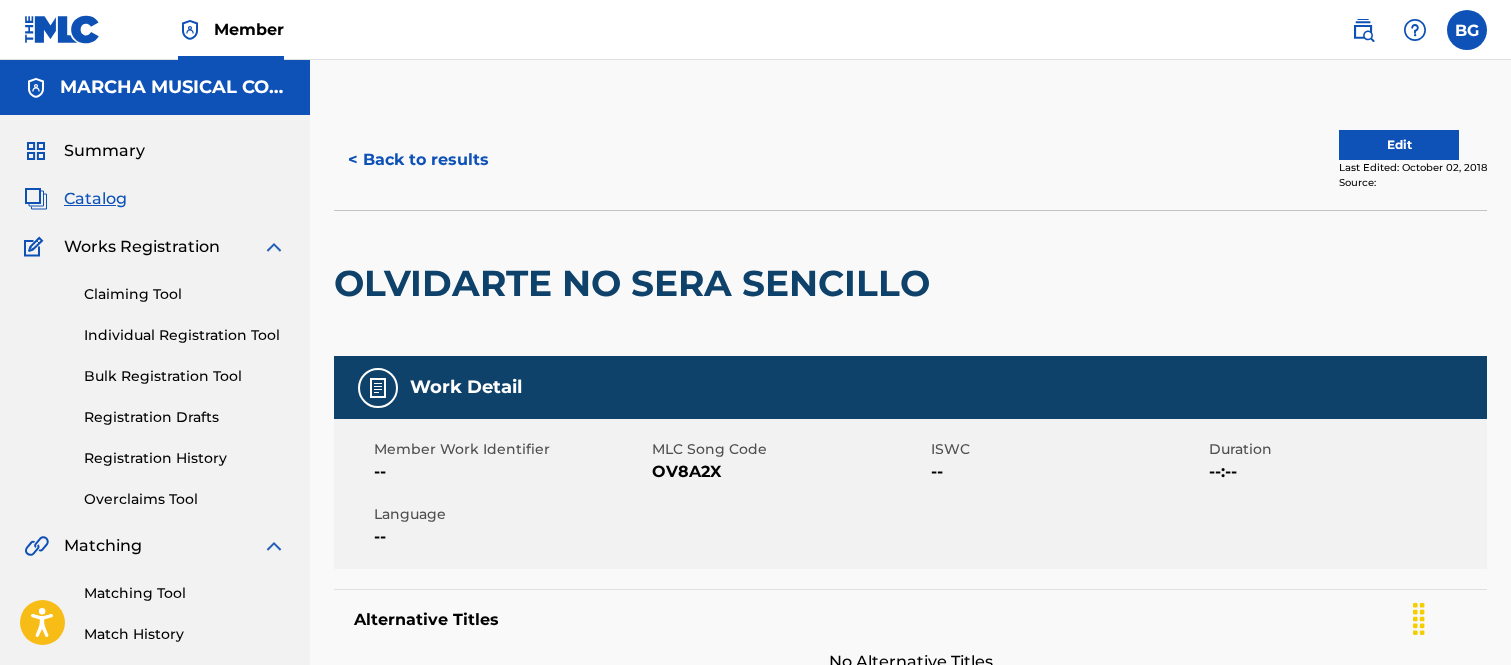 scroll, scrollTop: 777, scrollLeft: 0, axis: vertical 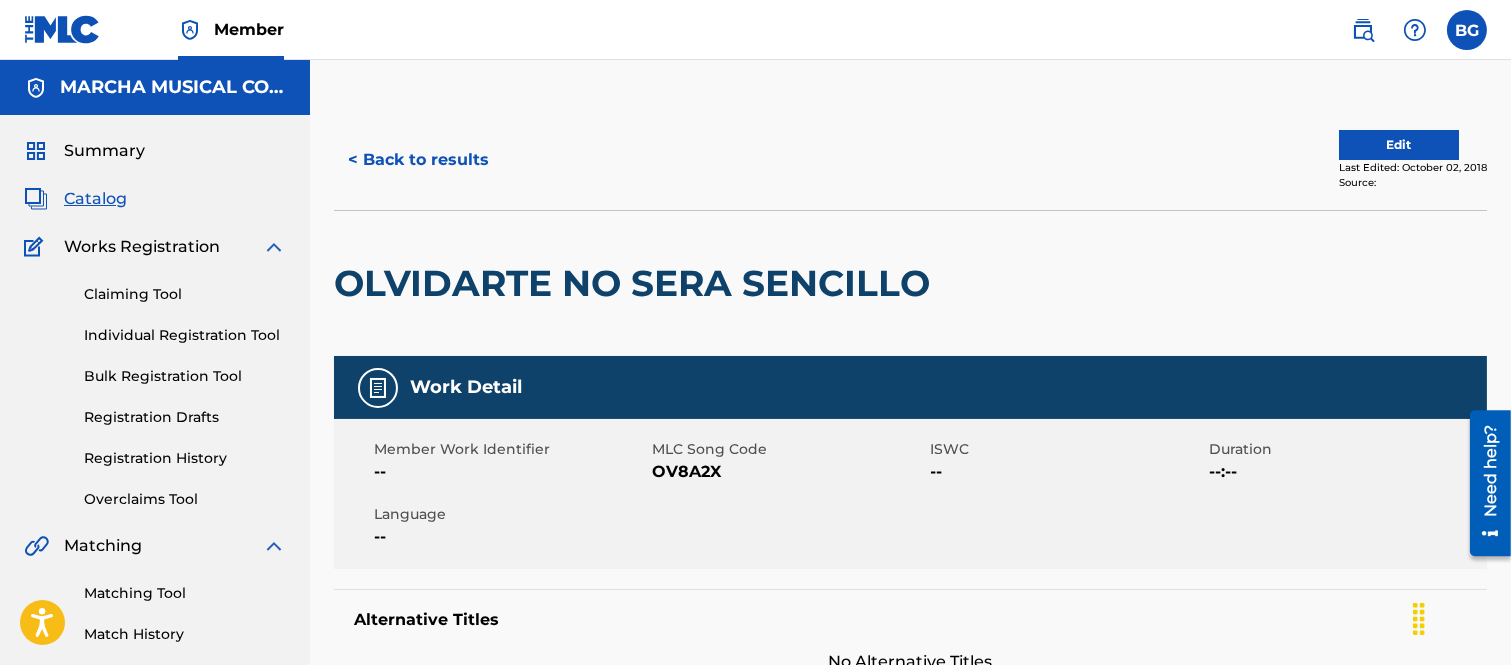 click on "< Back to results" at bounding box center [418, 160] 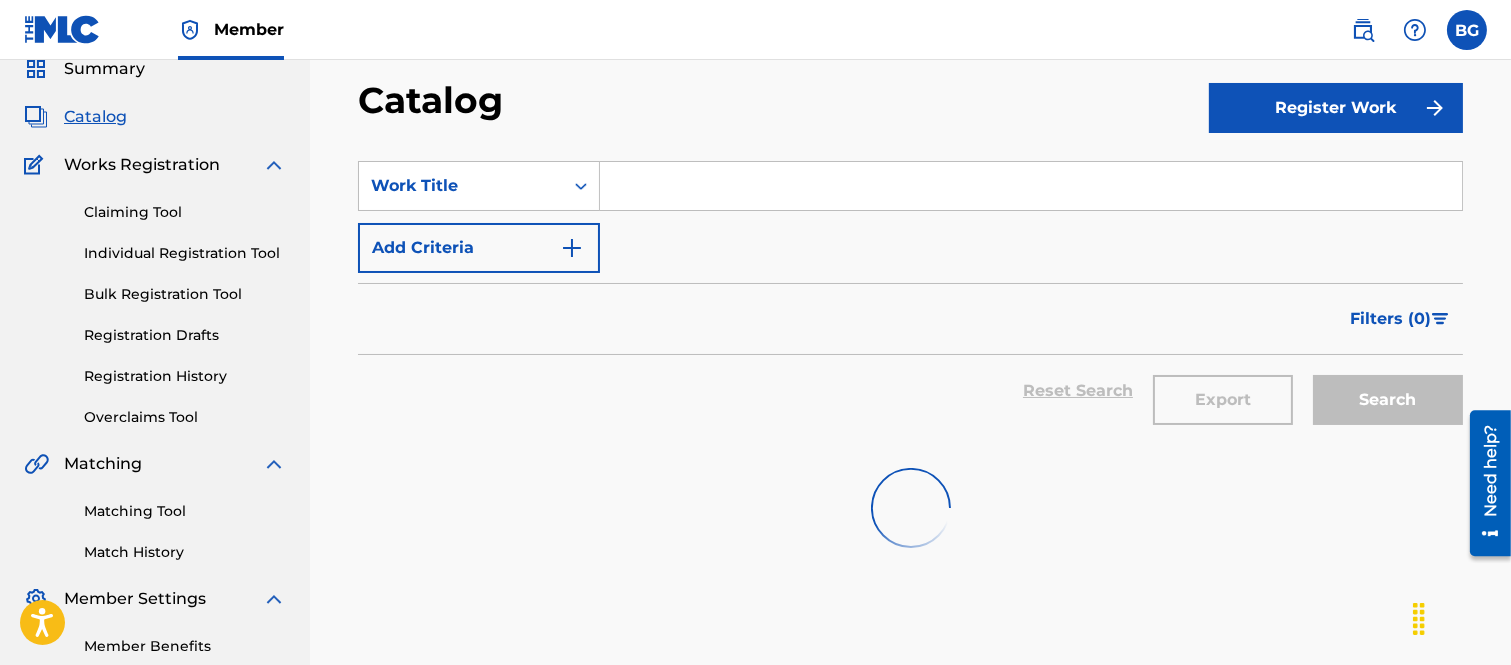 scroll, scrollTop: 0, scrollLeft: 0, axis: both 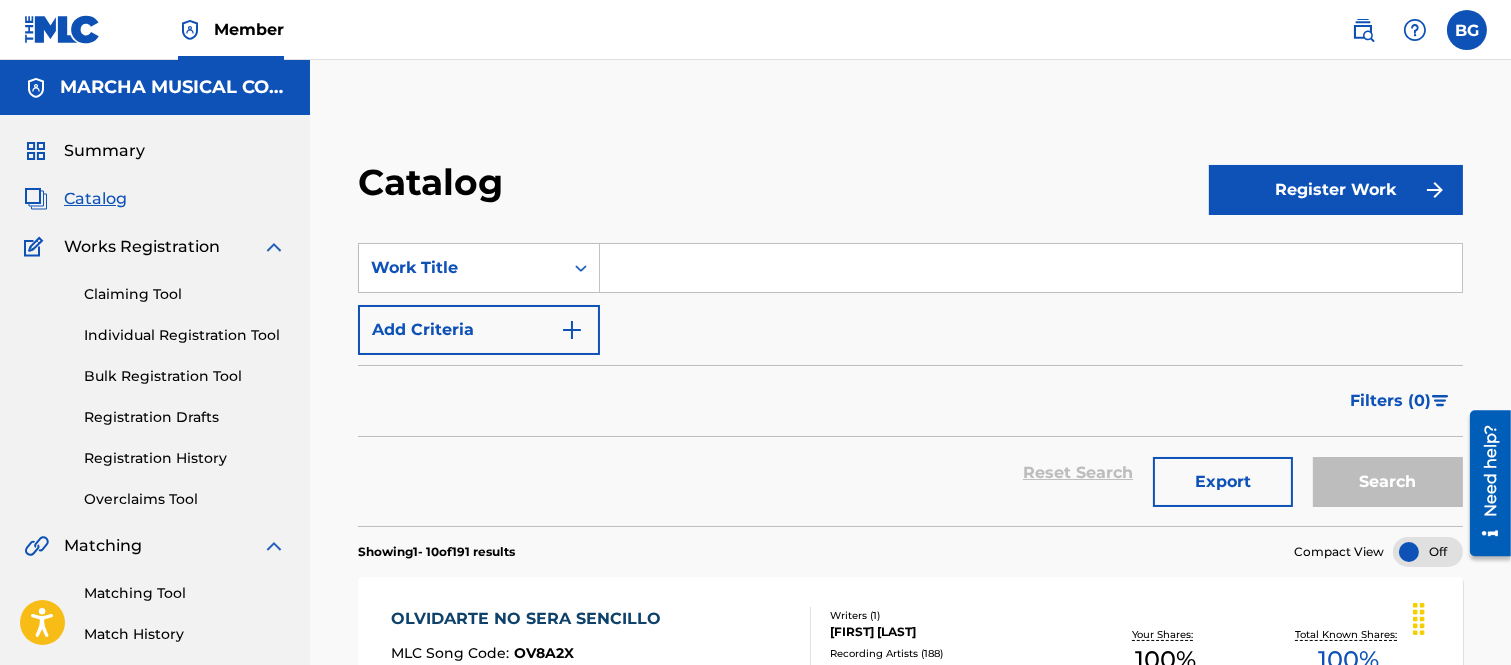 click at bounding box center (1031, 268) 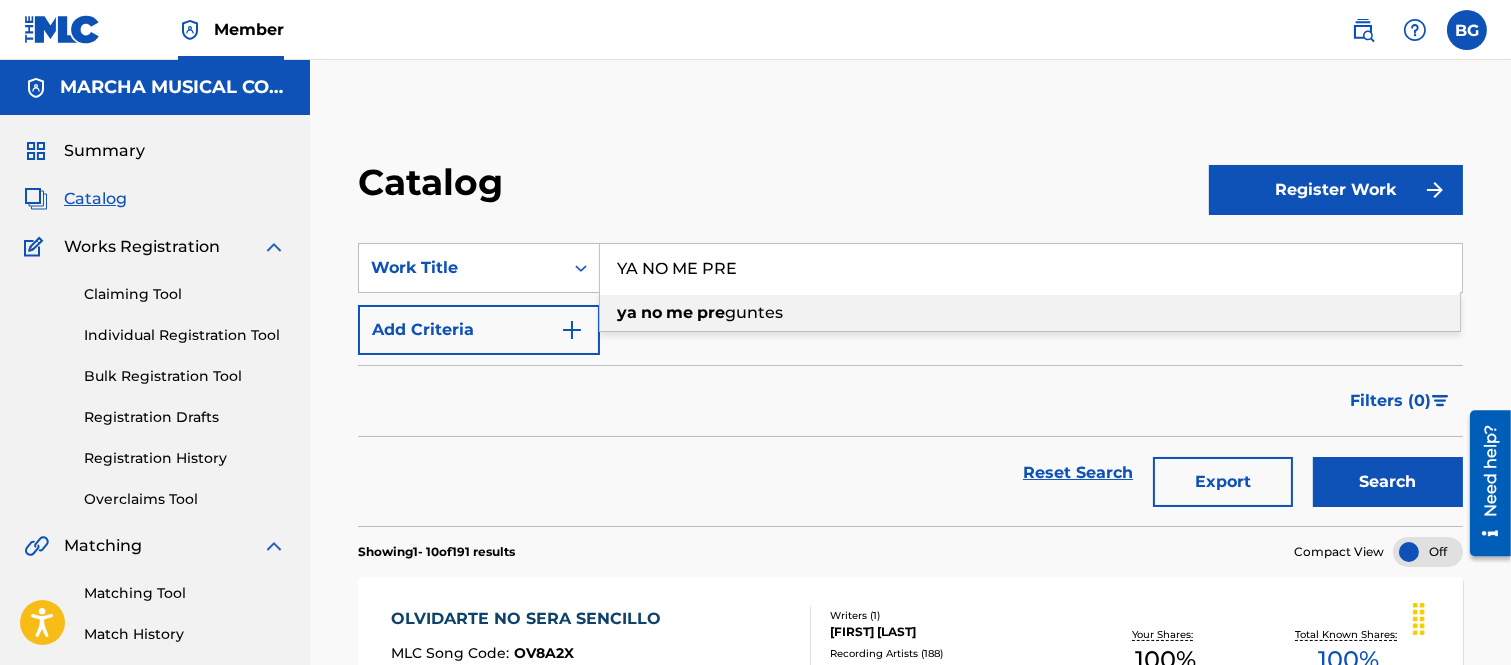 click on "no" at bounding box center [651, 312] 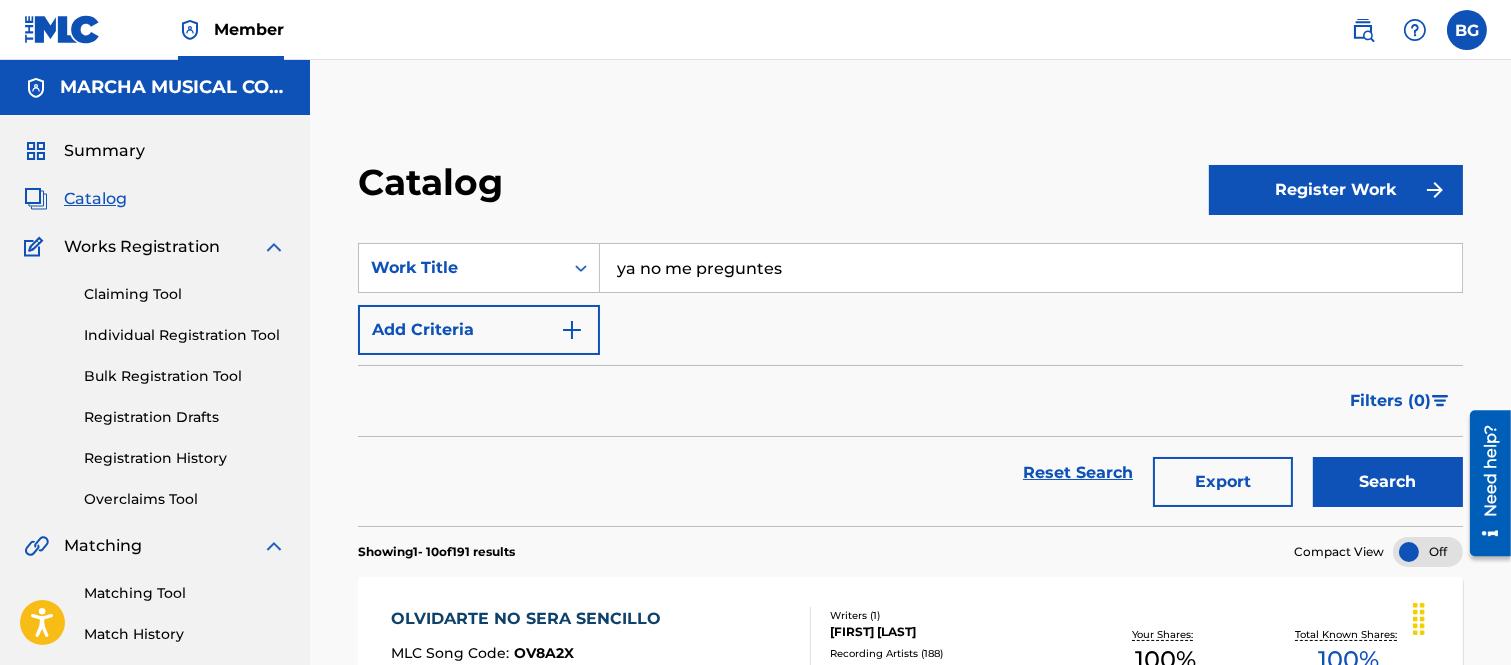 click on "Search" at bounding box center [1388, 482] 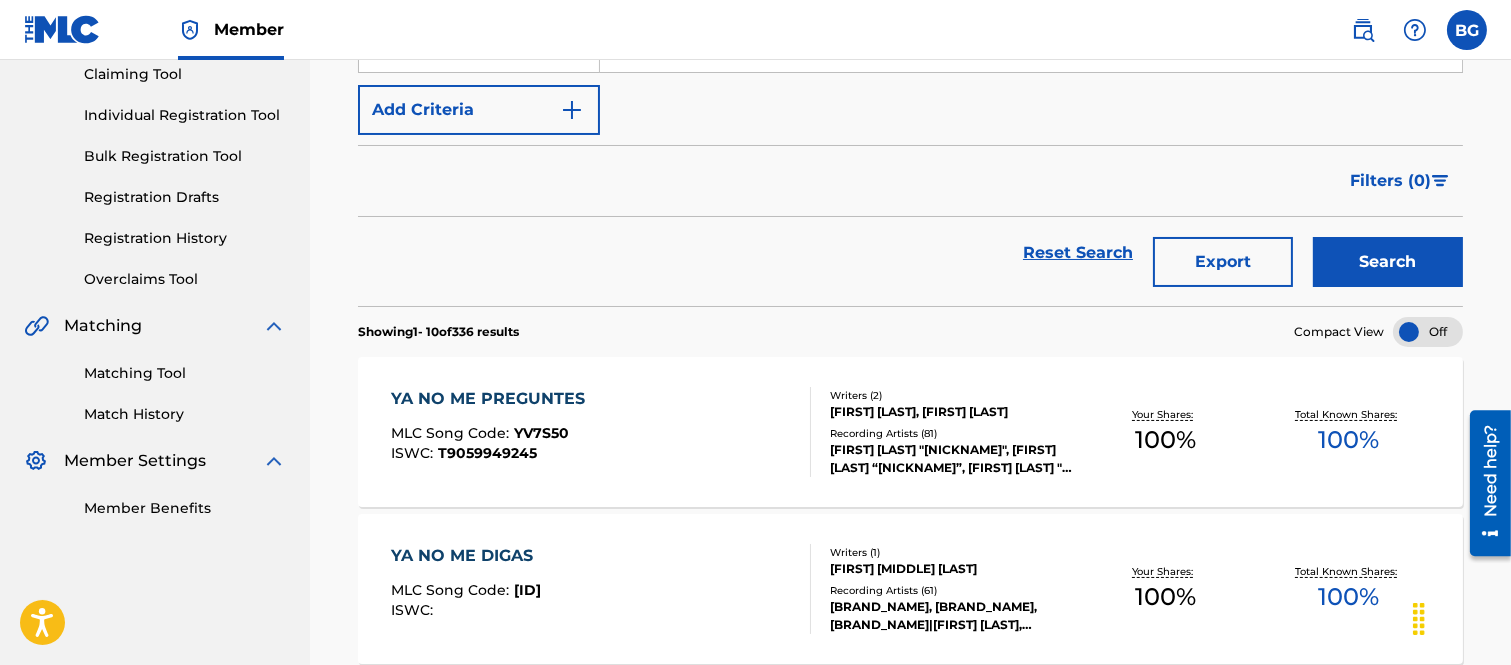 scroll, scrollTop: 222, scrollLeft: 0, axis: vertical 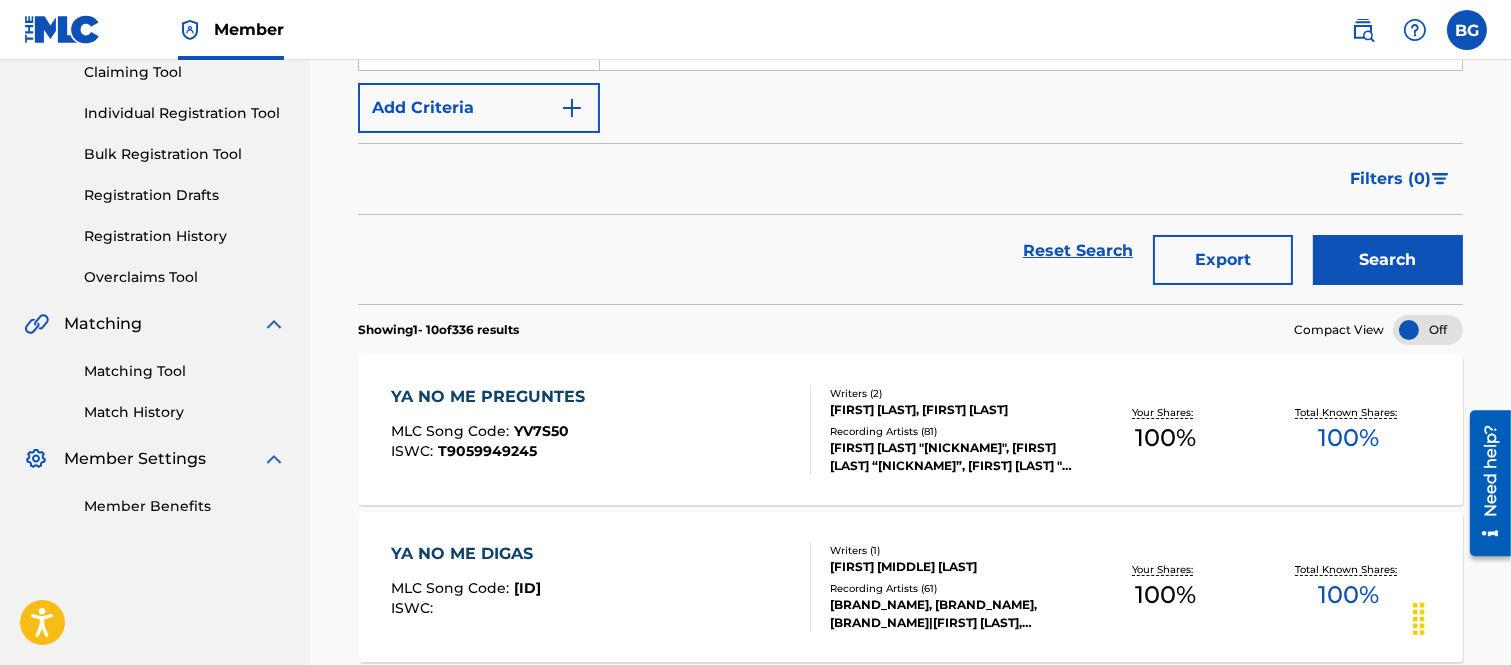 click on "YA NO ME PREGUNTES" at bounding box center (493, 397) 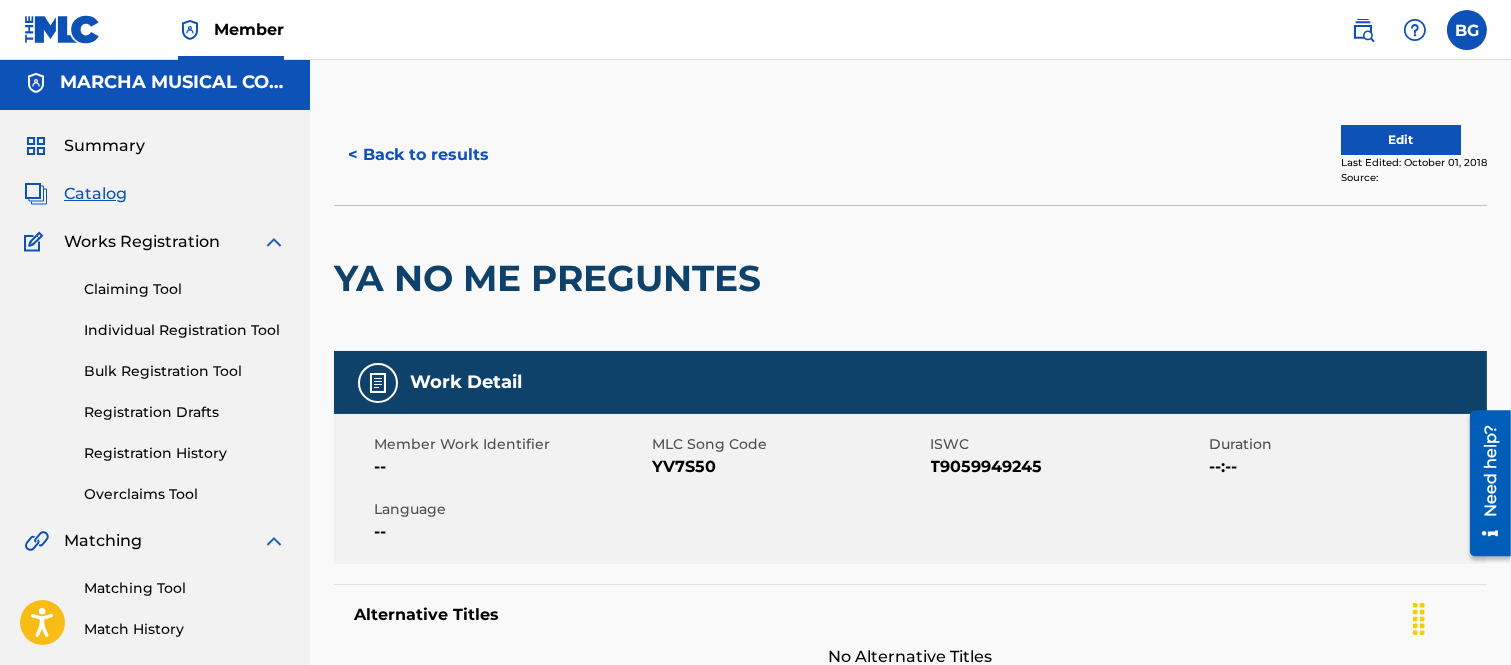 scroll, scrollTop: 0, scrollLeft: 0, axis: both 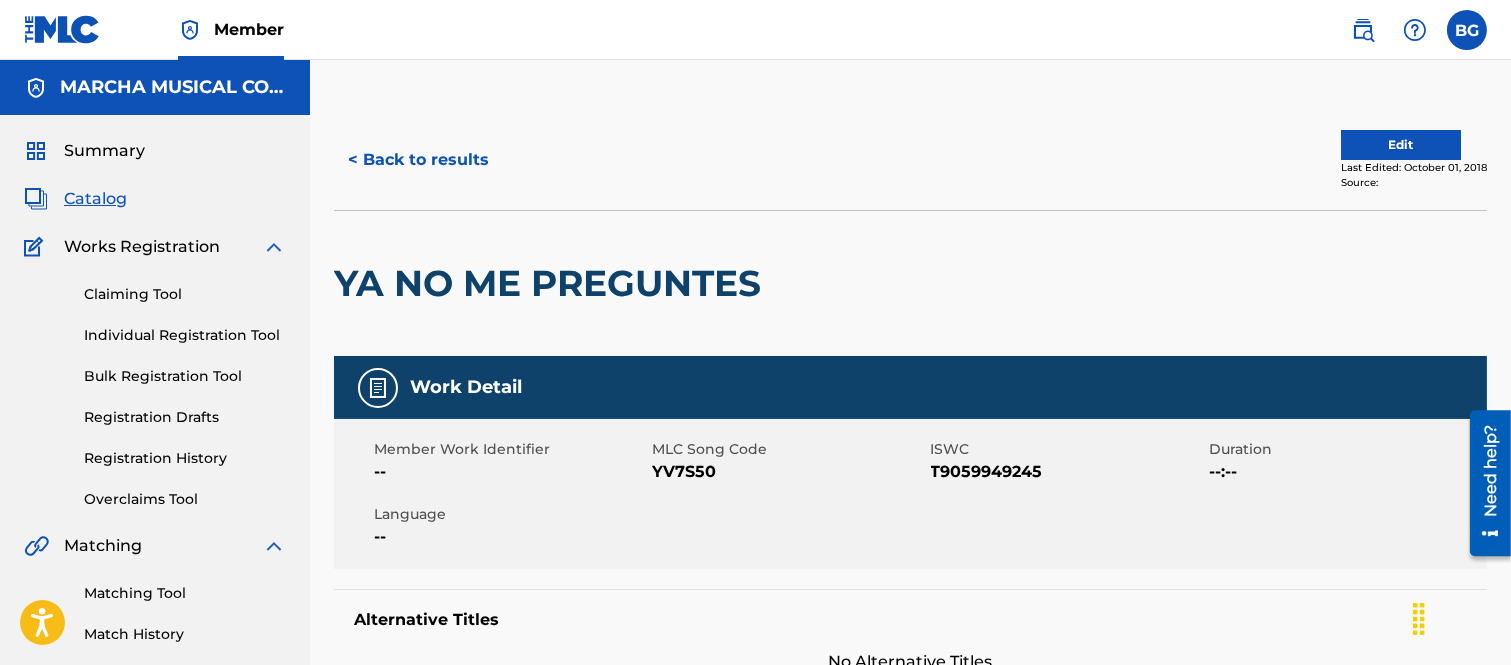 click on "< Back to results" at bounding box center (418, 160) 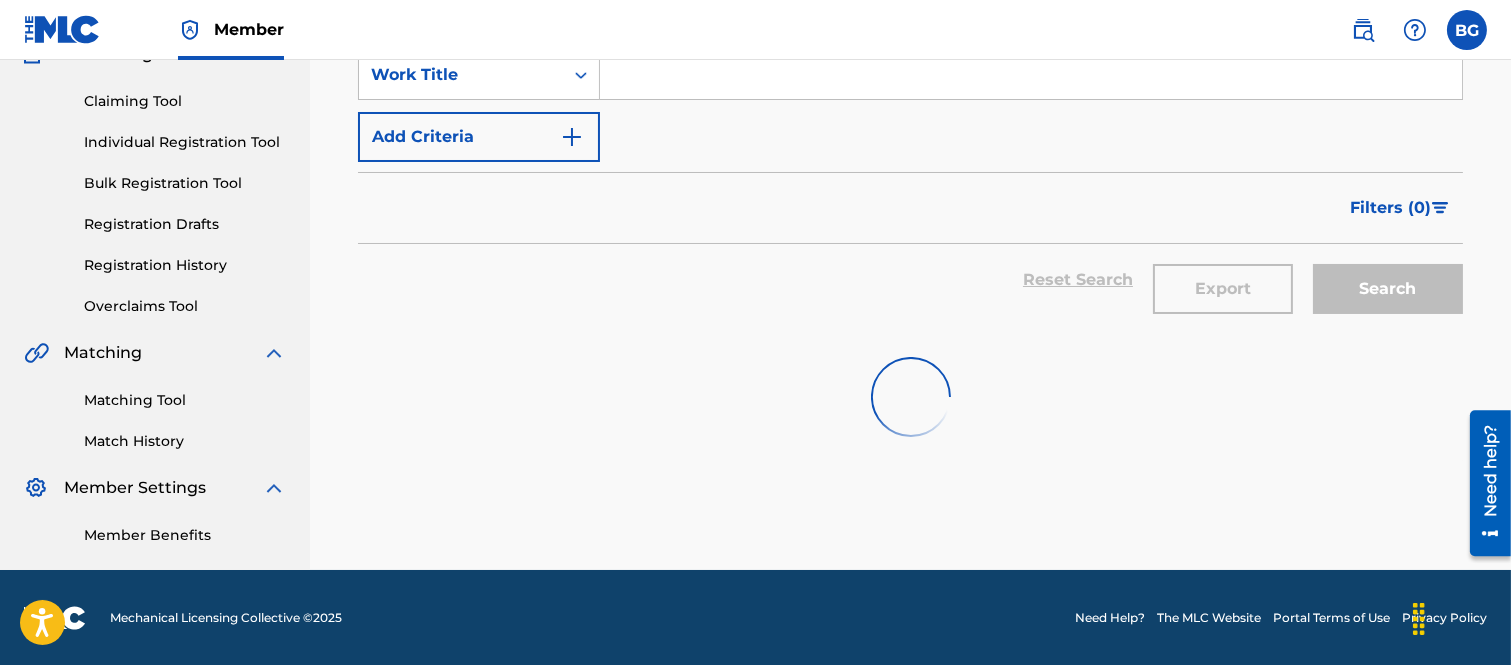 scroll, scrollTop: 0, scrollLeft: 0, axis: both 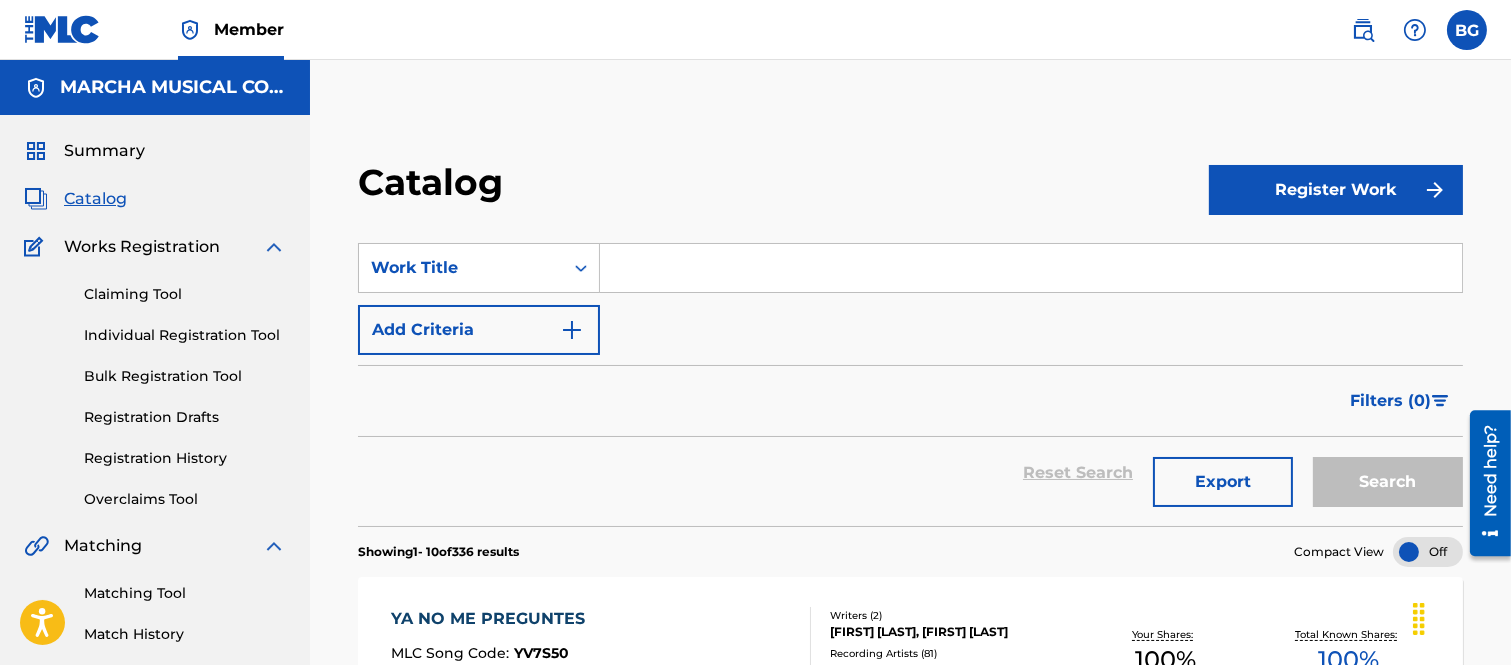 click at bounding box center (1031, 268) 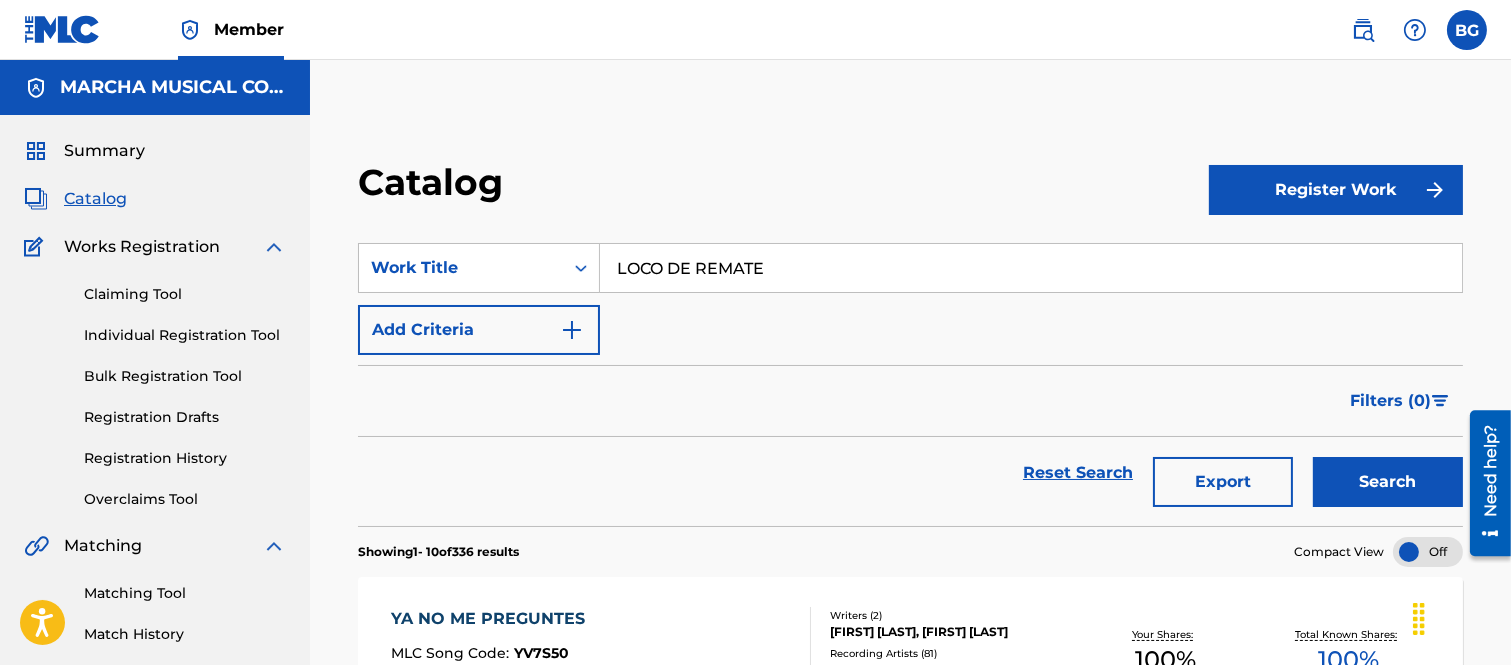 type on "LOCO DE REMATE" 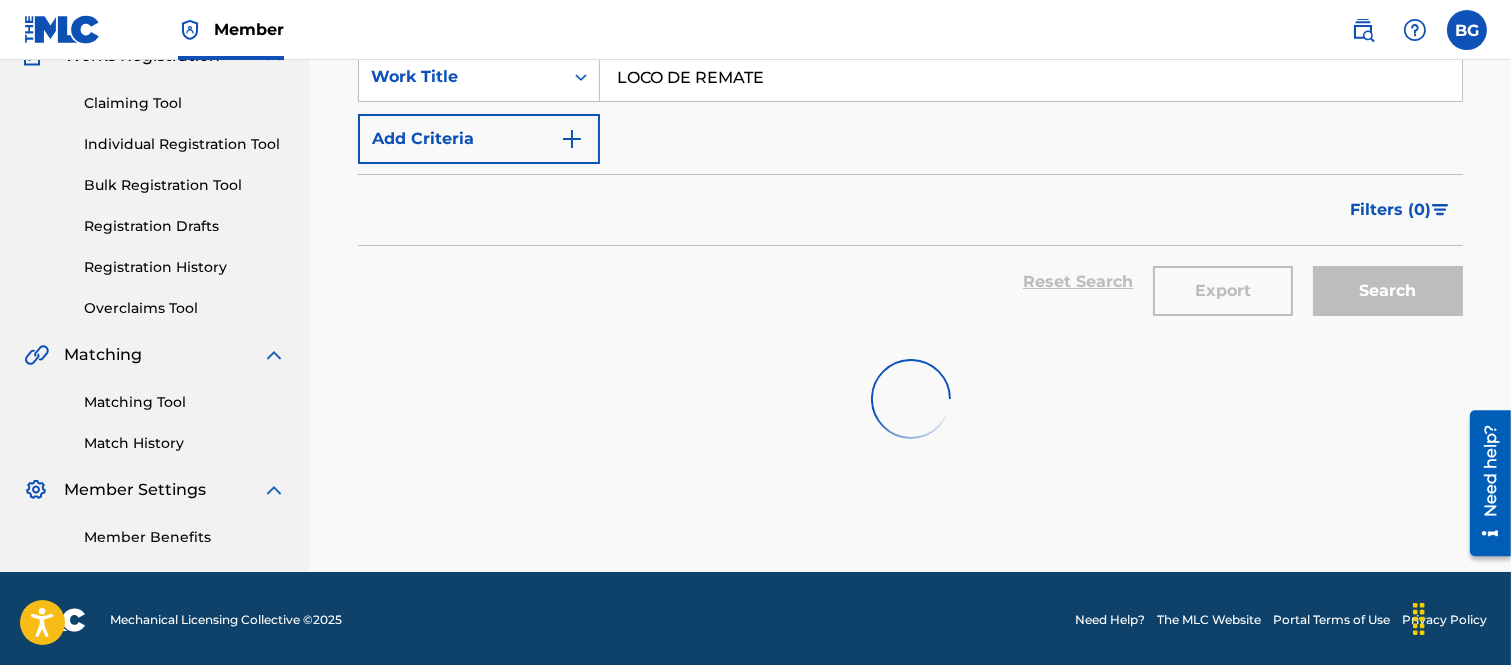 scroll, scrollTop: 193, scrollLeft: 0, axis: vertical 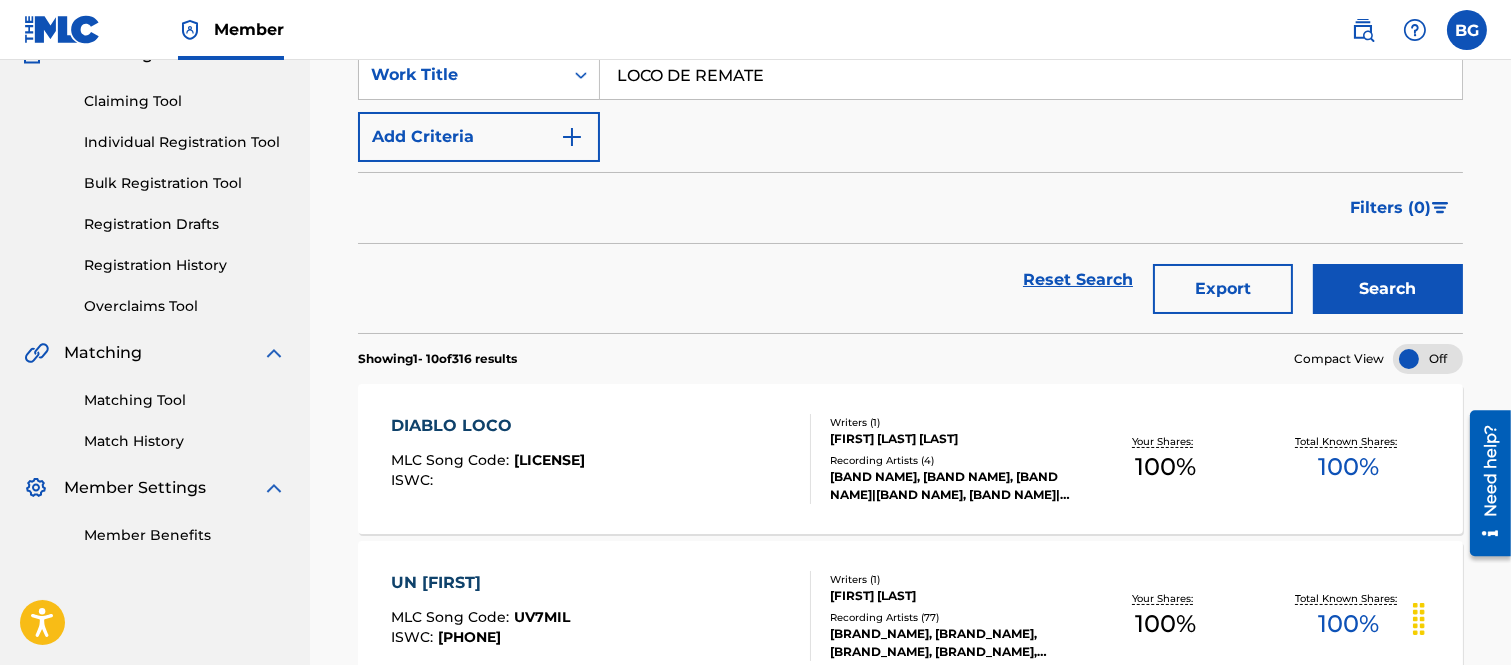 click on "Individual Registration Tool" at bounding box center [185, 142] 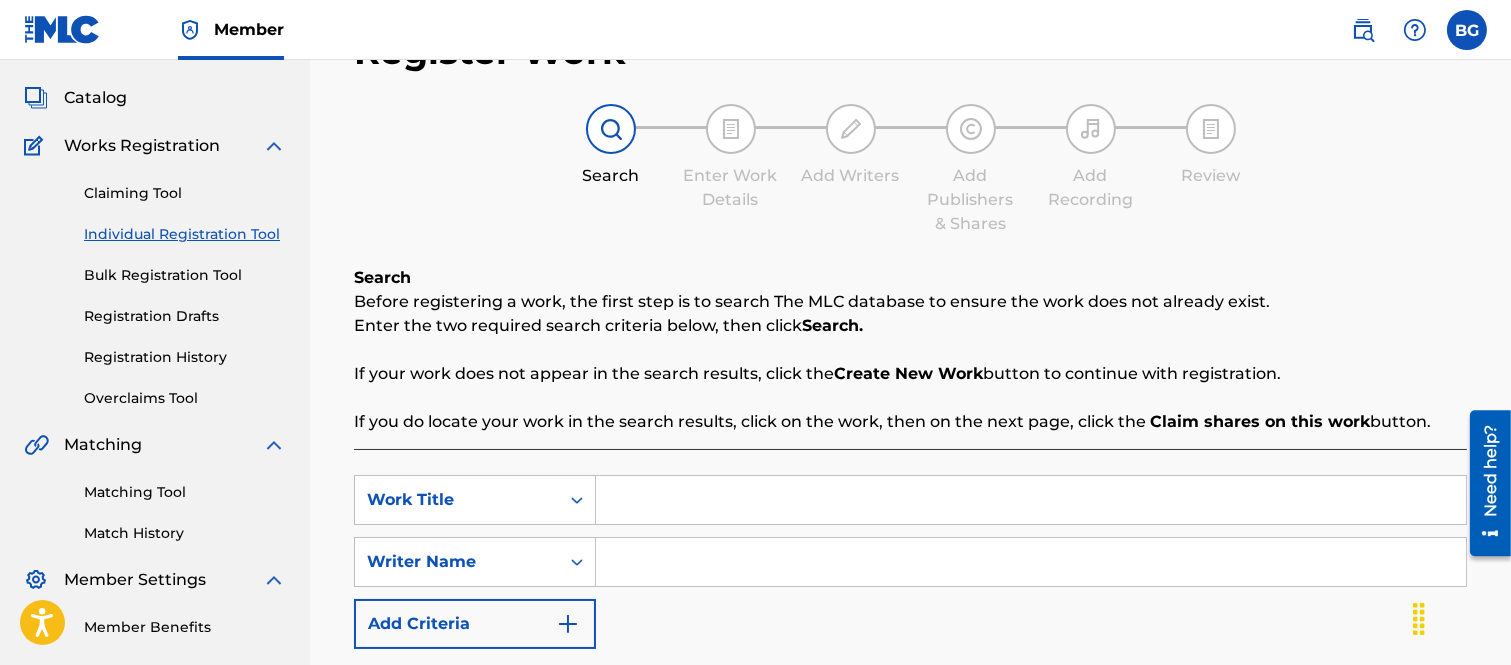 scroll, scrollTop: 222, scrollLeft: 0, axis: vertical 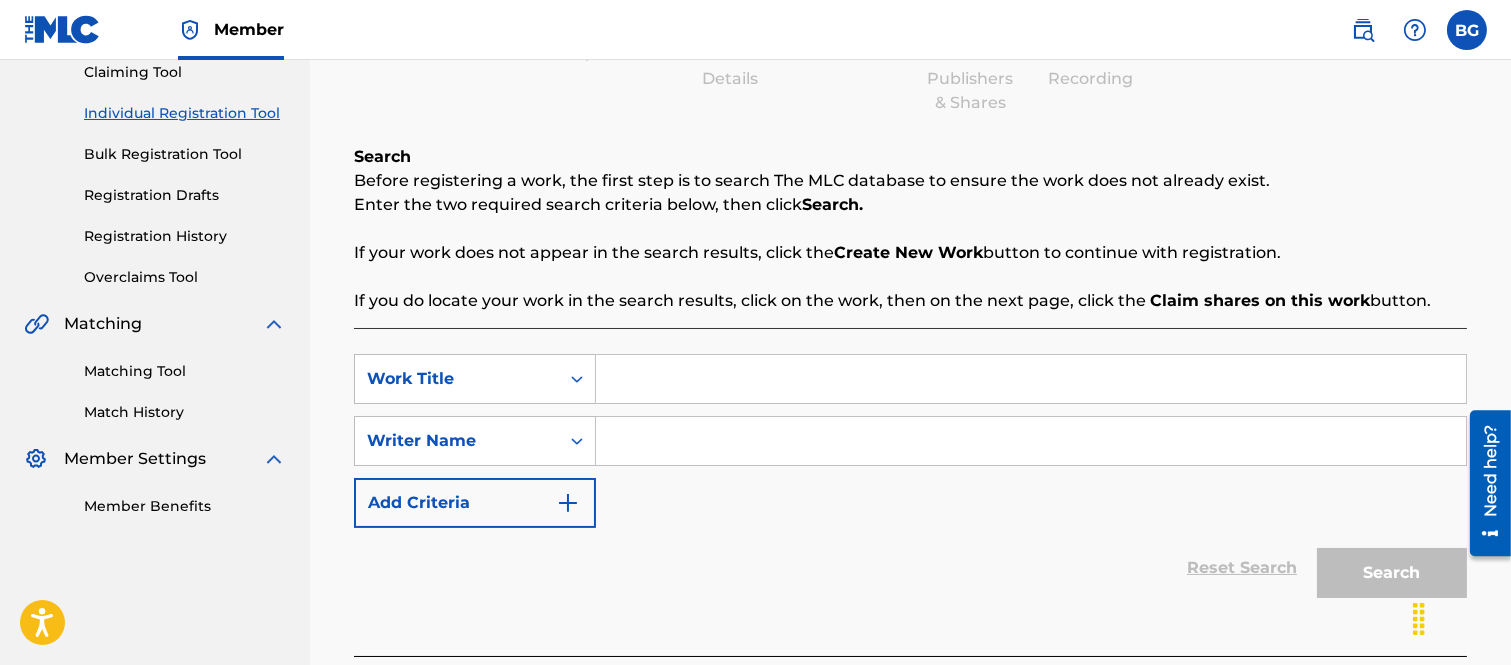 click at bounding box center (1031, 379) 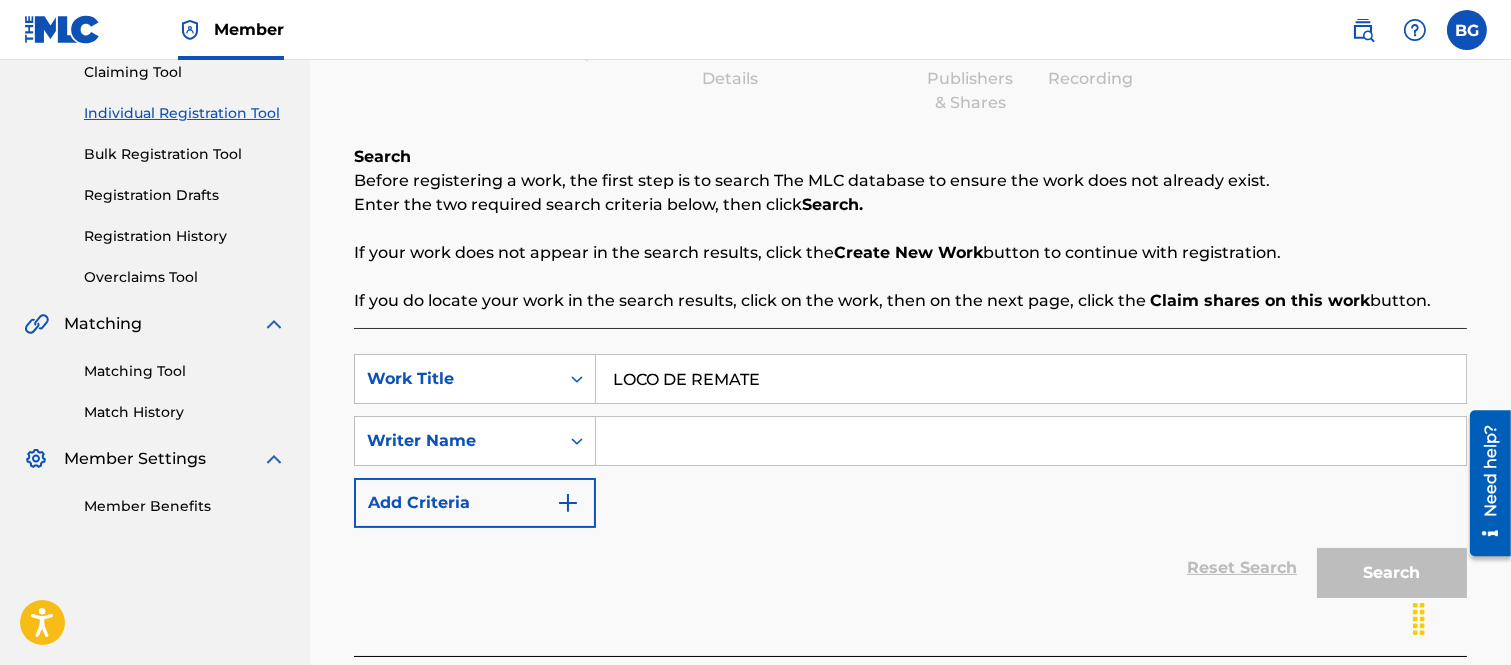 type on "LOCO DE REMATE" 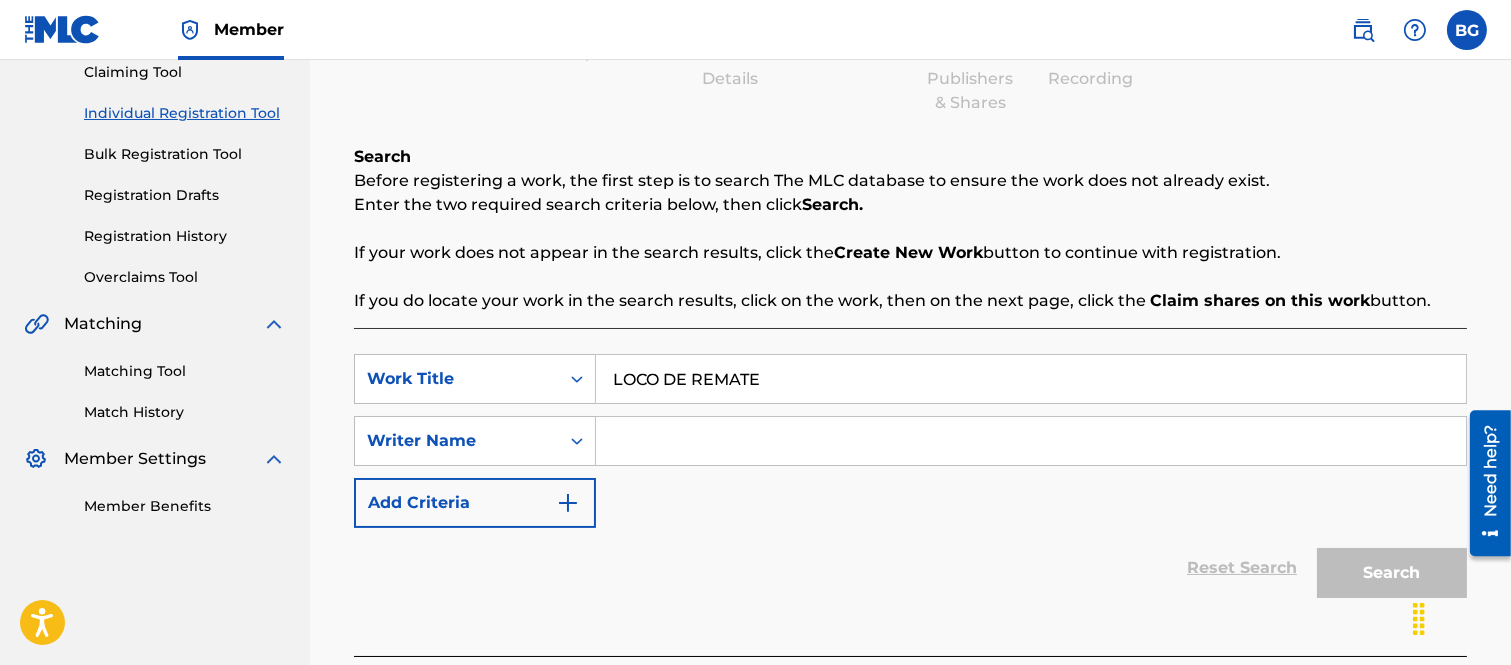 click at bounding box center (1031, 441) 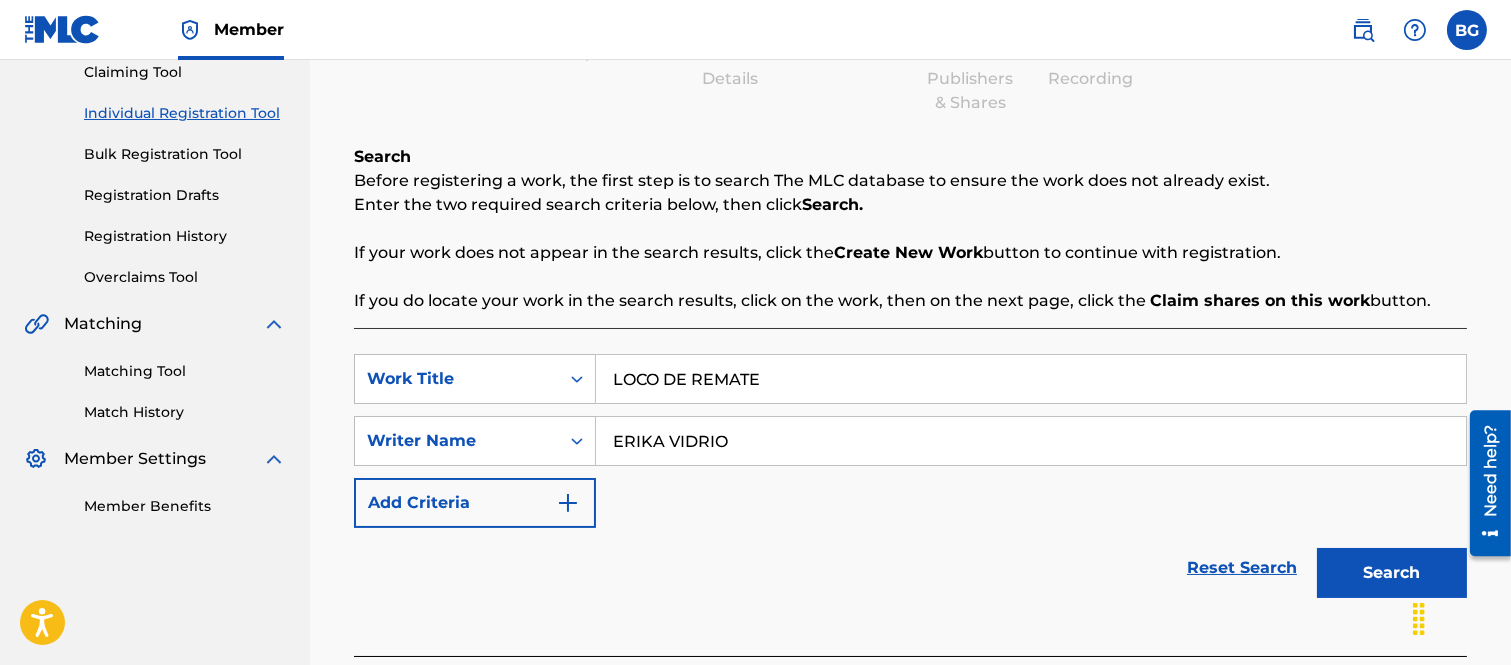 type on "ERIKA VIDRIO" 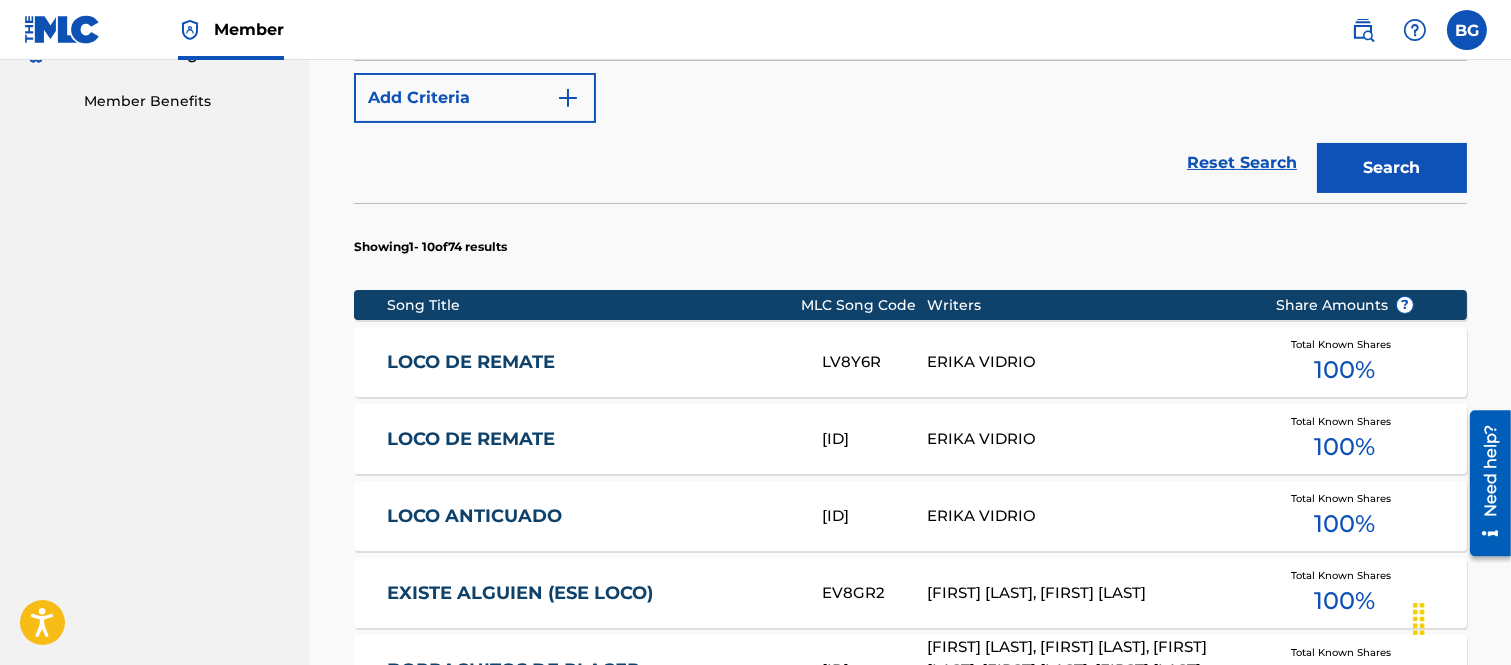 scroll, scrollTop: 666, scrollLeft: 0, axis: vertical 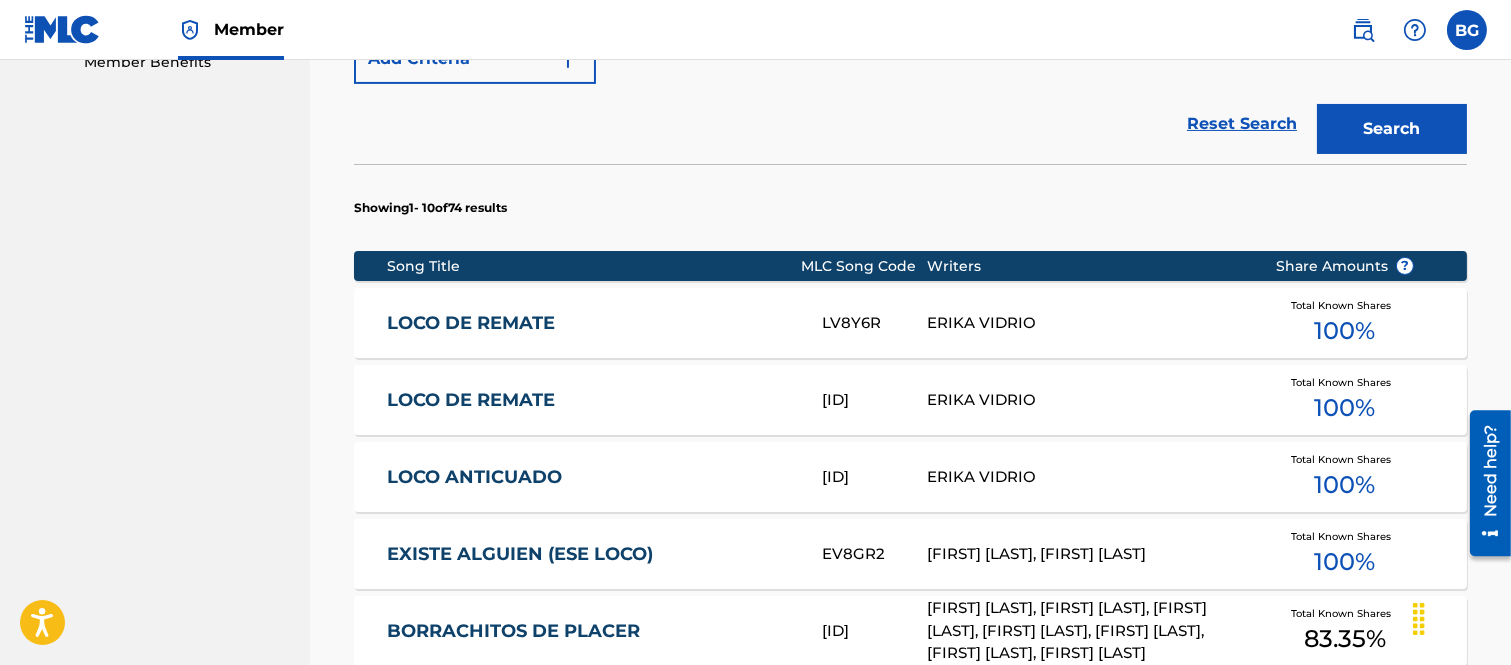 click on "LOCO DE REMATE" at bounding box center (590, 323) 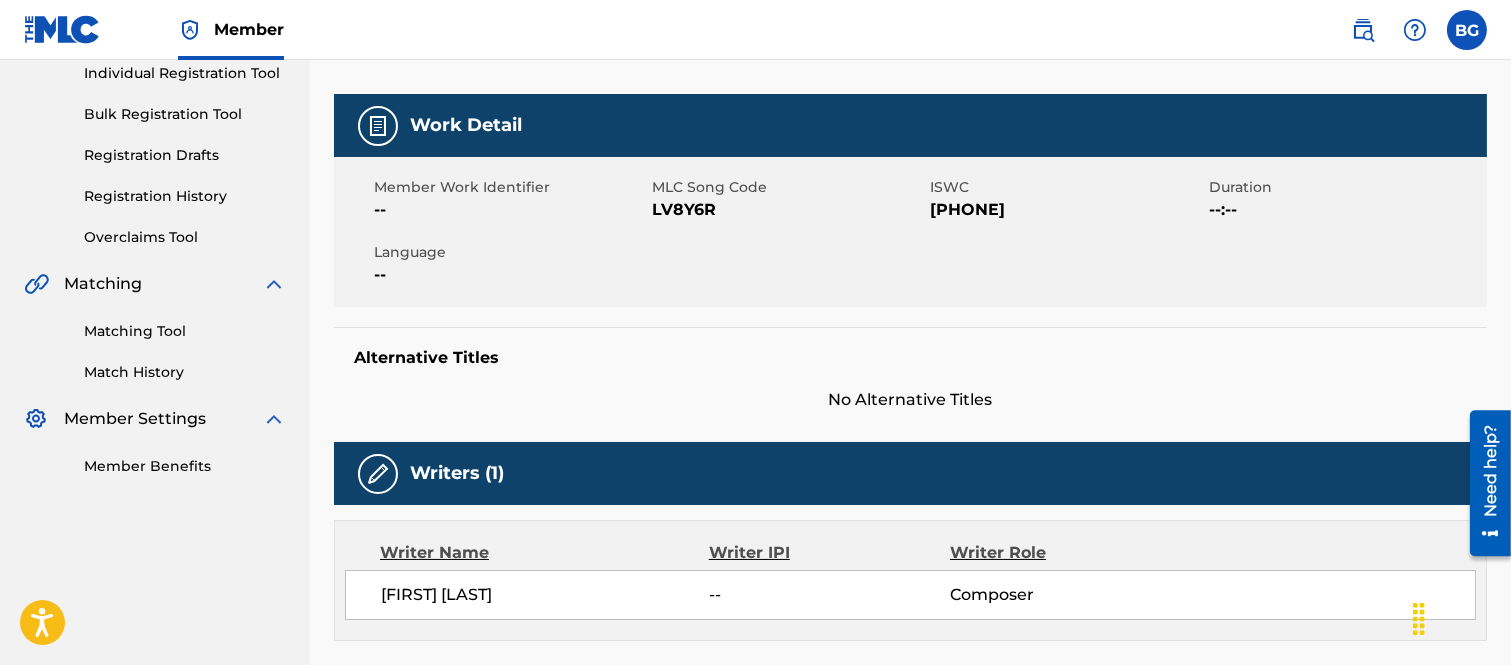 scroll, scrollTop: 0, scrollLeft: 0, axis: both 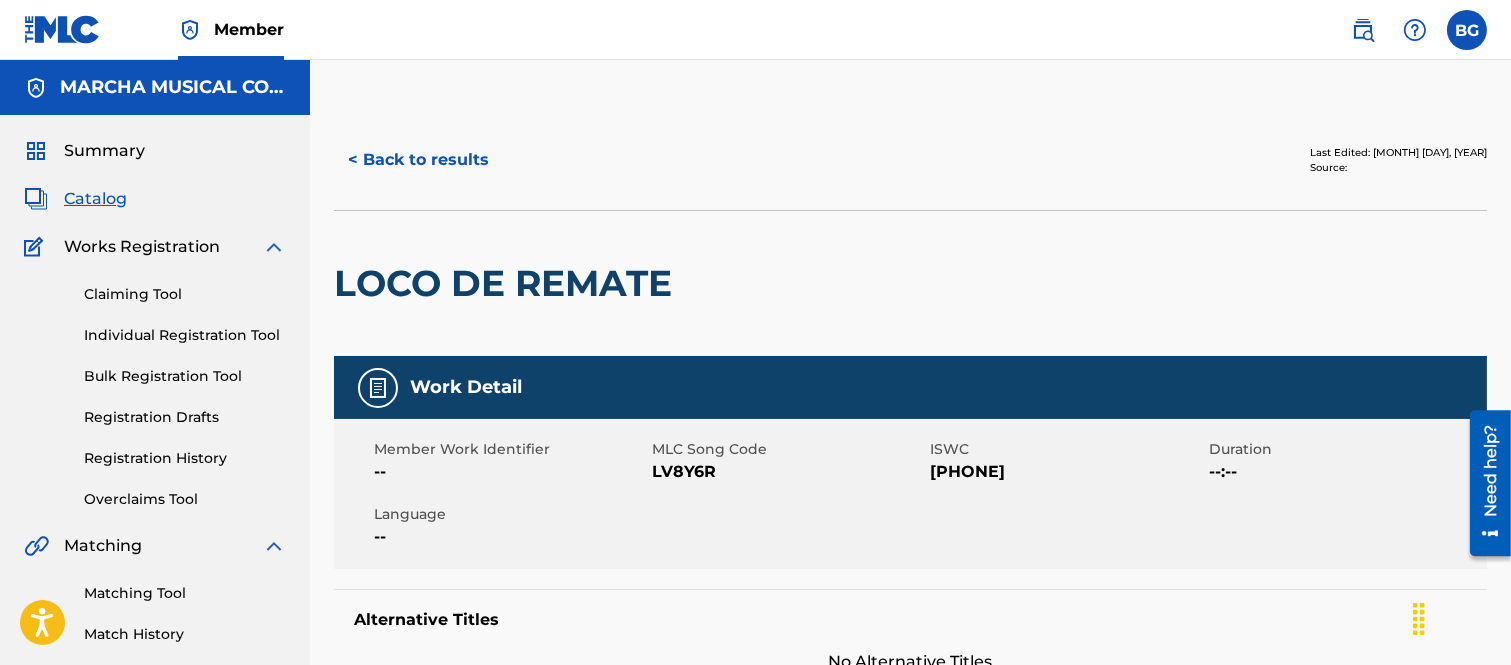 click on "< Back to results" at bounding box center (418, 160) 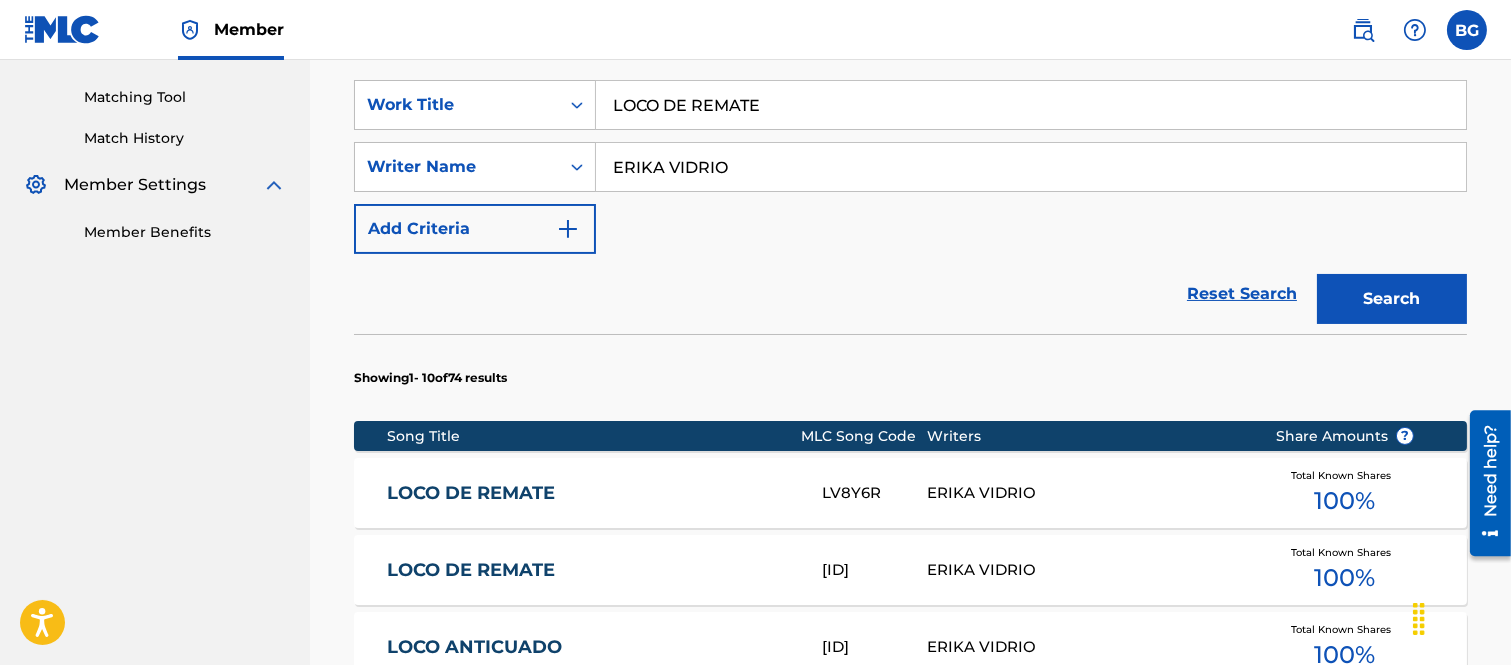 scroll, scrollTop: 730, scrollLeft: 0, axis: vertical 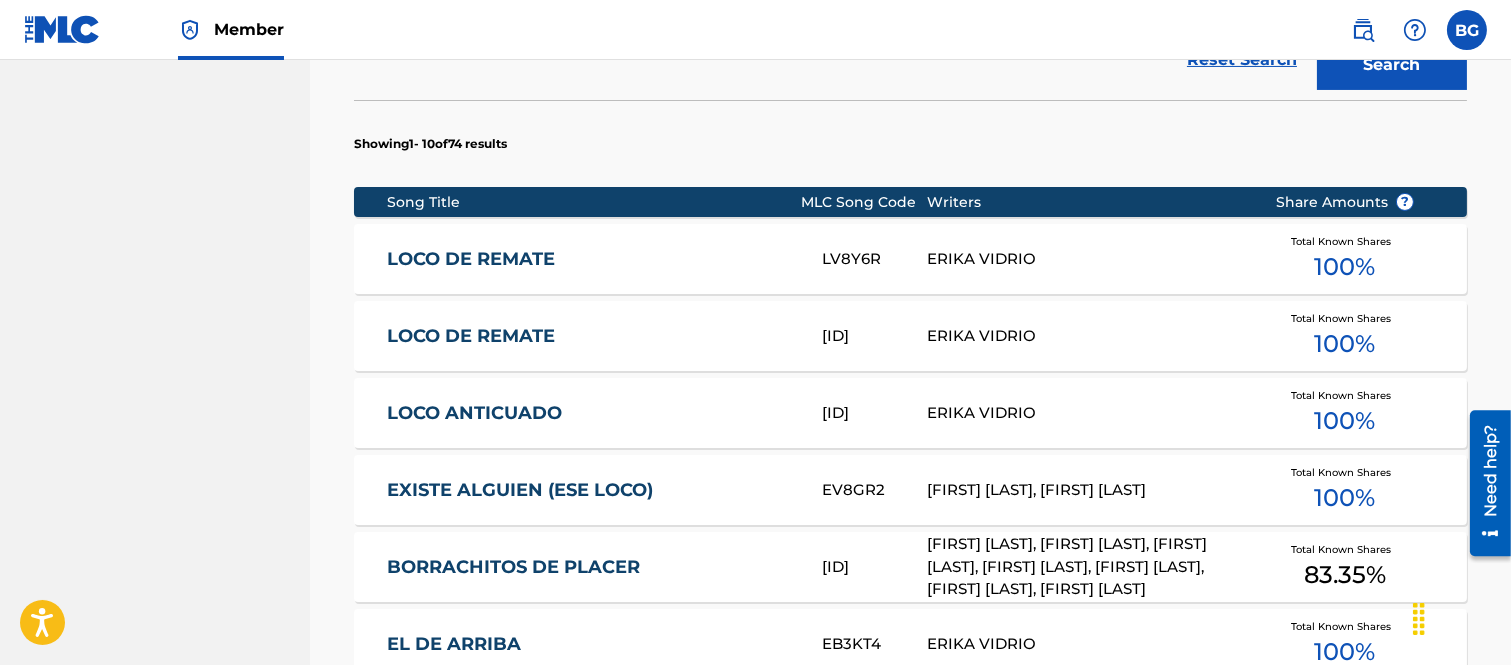 click on "LOCO DE REMATE" at bounding box center (590, 336) 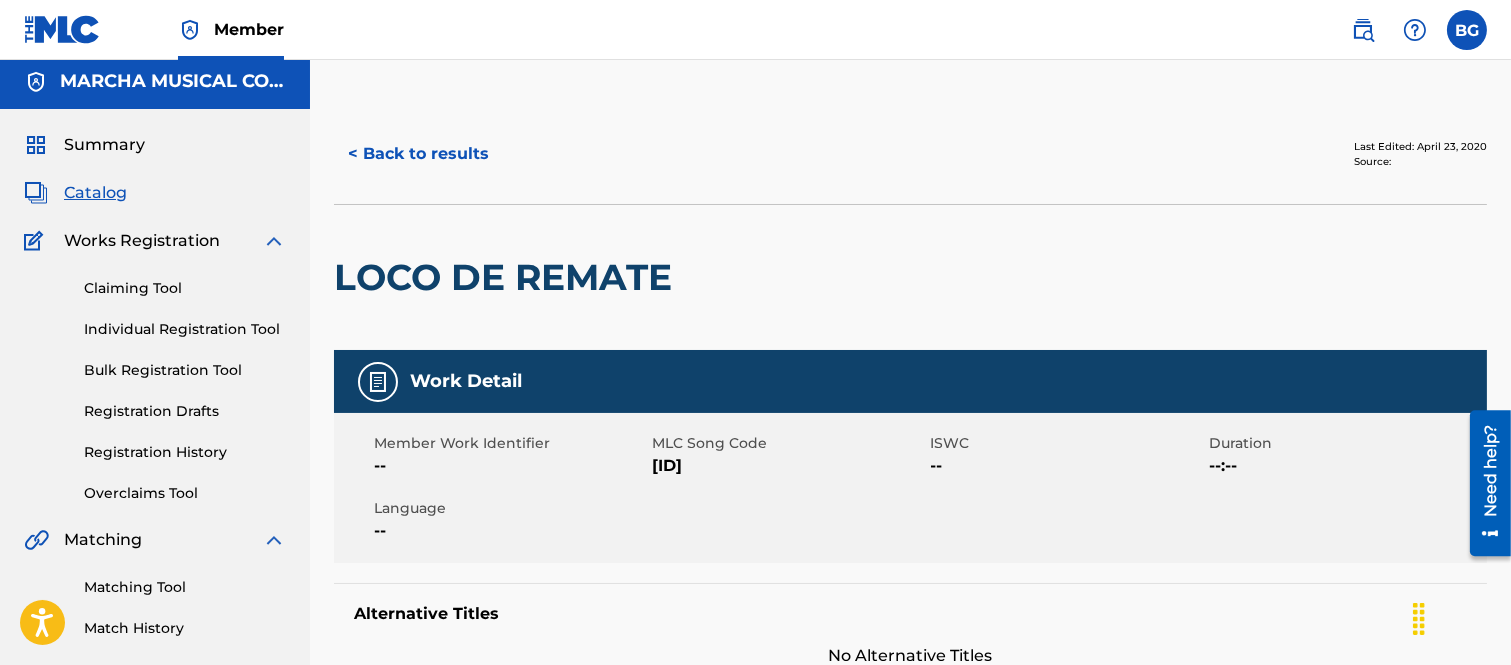 scroll, scrollTop: 0, scrollLeft: 0, axis: both 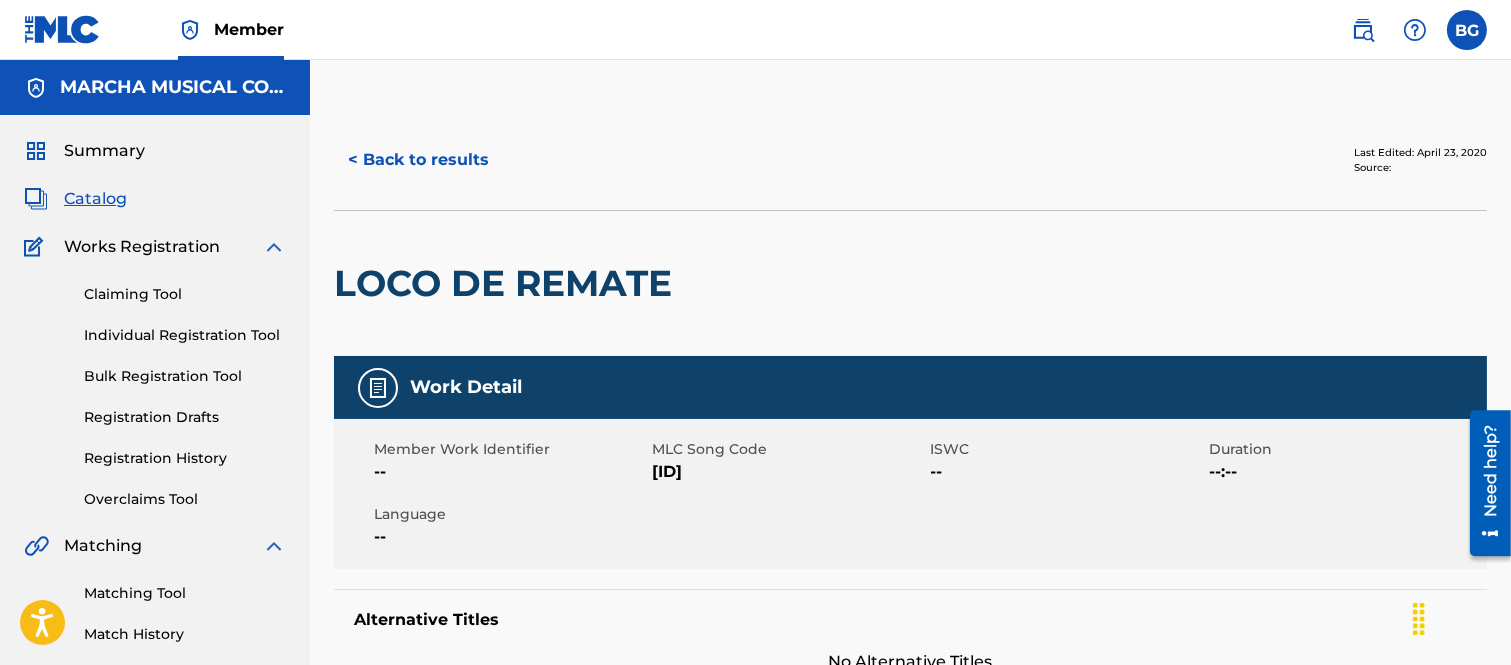 click on "< Back to results" at bounding box center (418, 160) 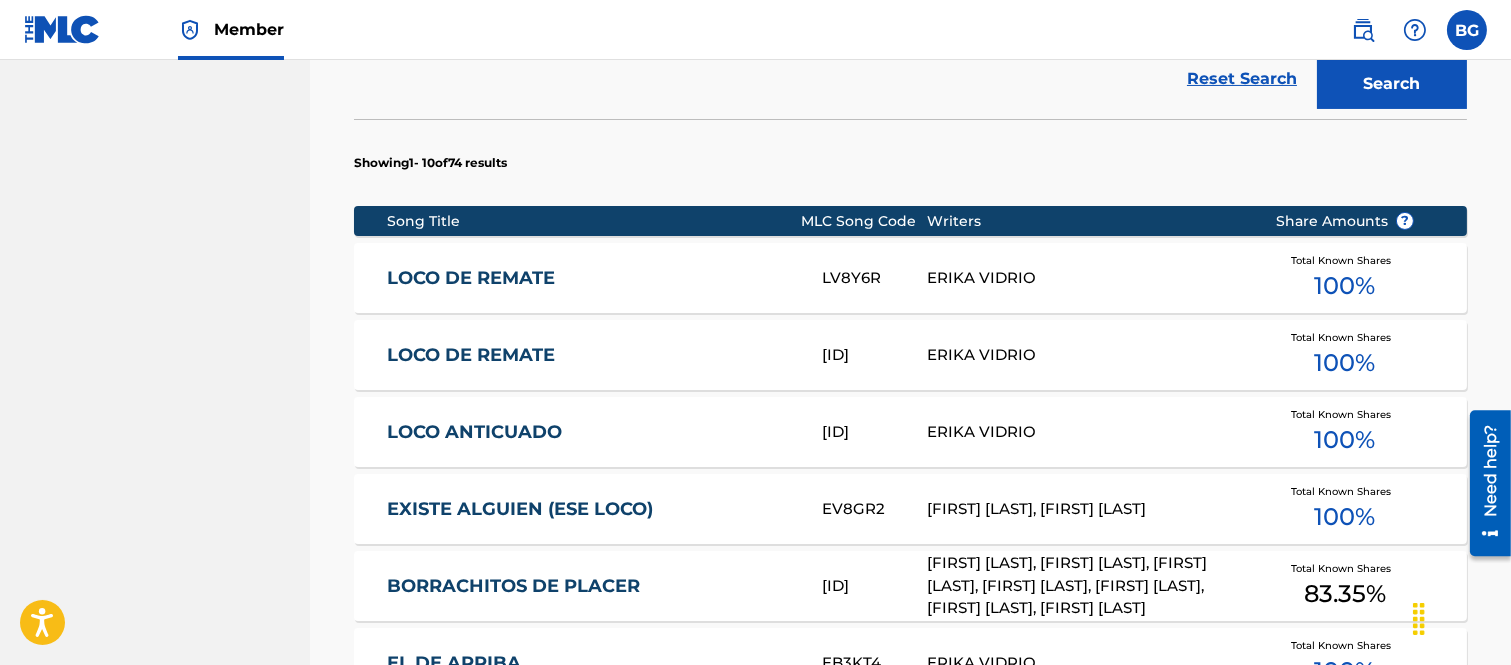 scroll, scrollTop: 730, scrollLeft: 0, axis: vertical 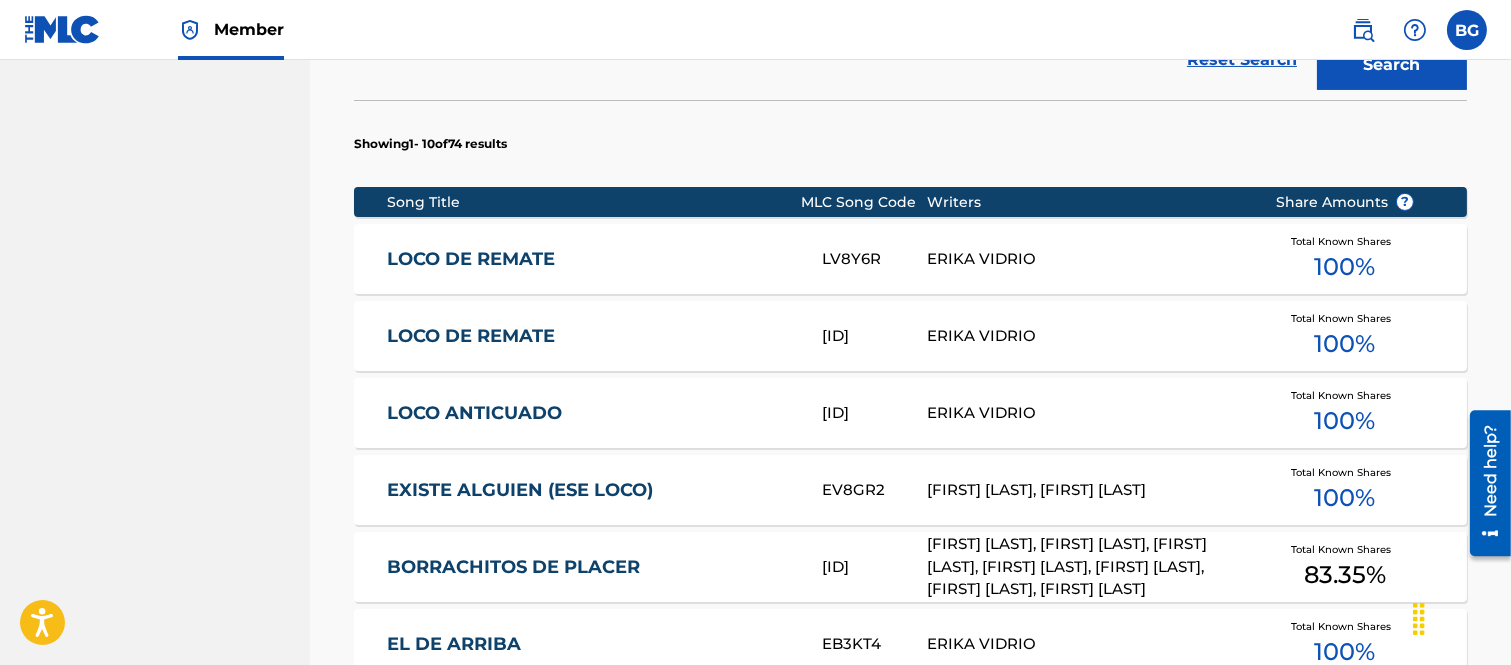 click on "LOCO DE REMATE" at bounding box center (590, 259) 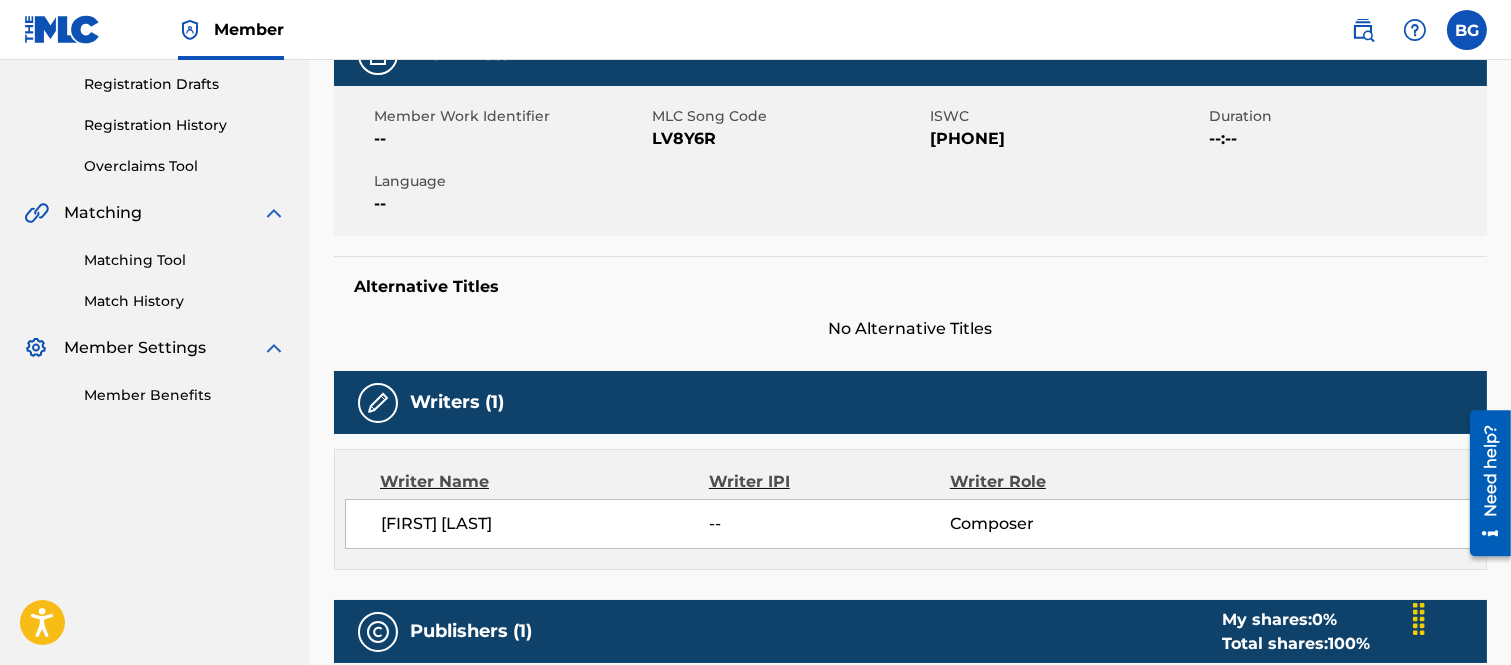 scroll, scrollTop: 0, scrollLeft: 0, axis: both 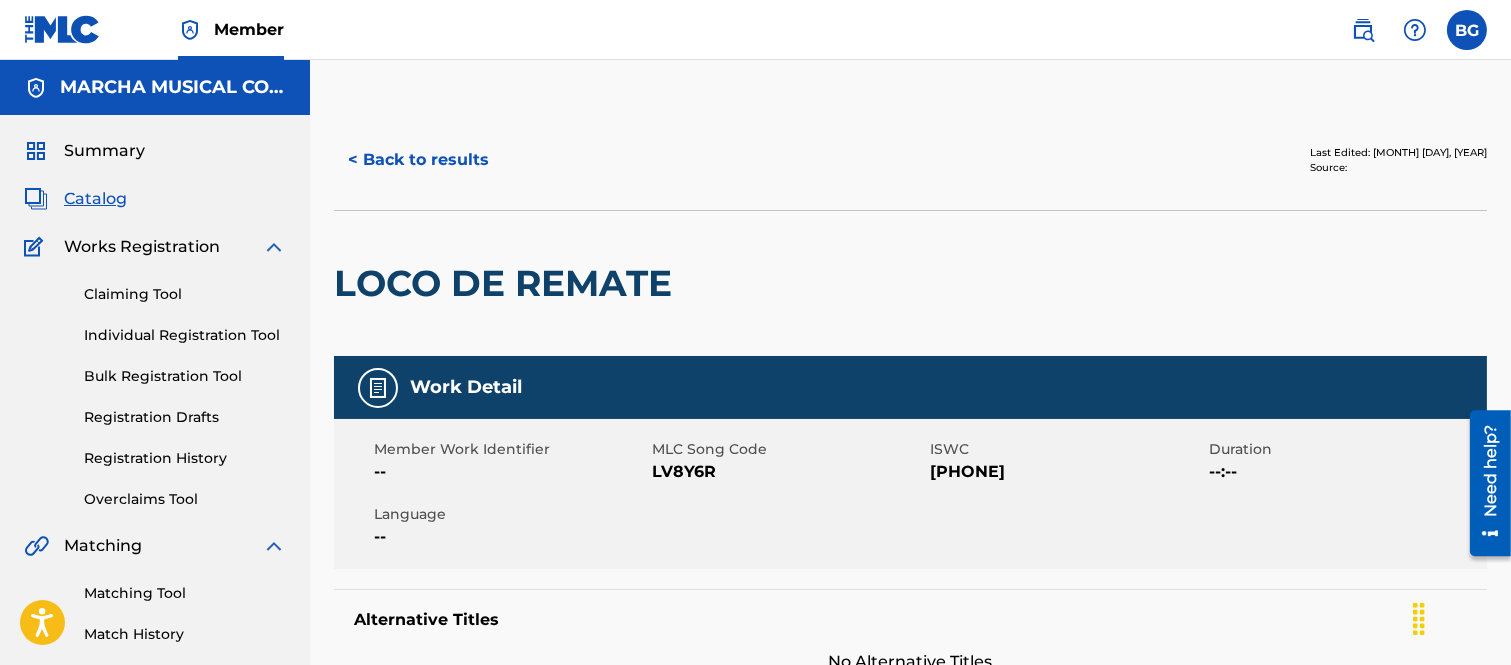 click on "< Back to results" at bounding box center (418, 160) 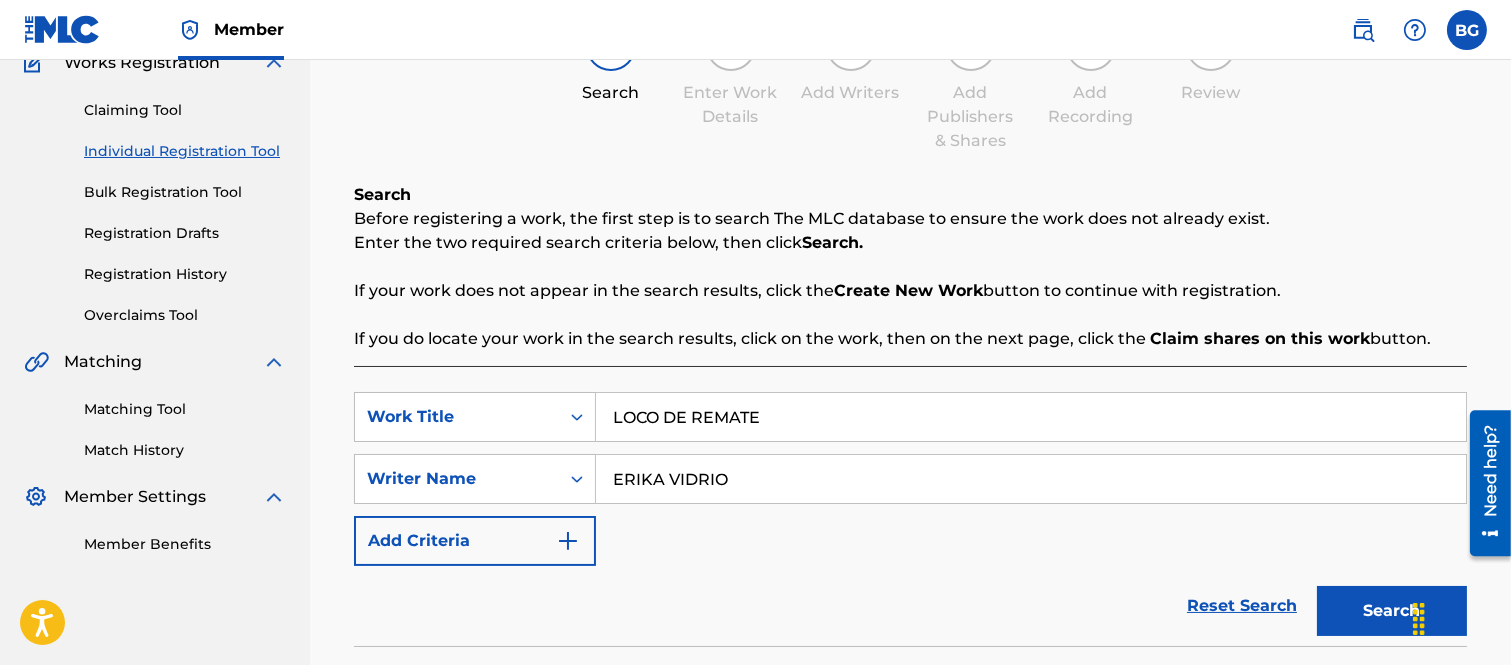 scroll, scrollTop: 63, scrollLeft: 0, axis: vertical 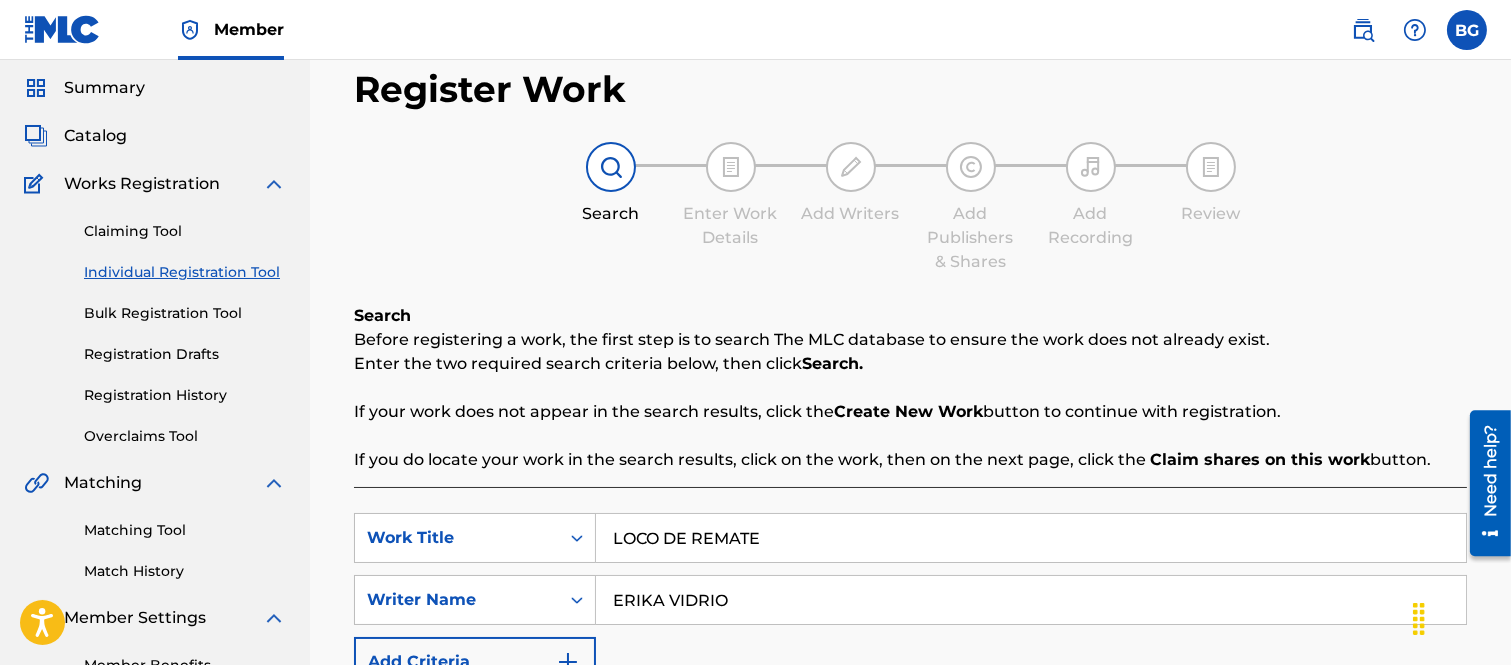 click on "LOCO DE REMATE" at bounding box center [1031, 538] 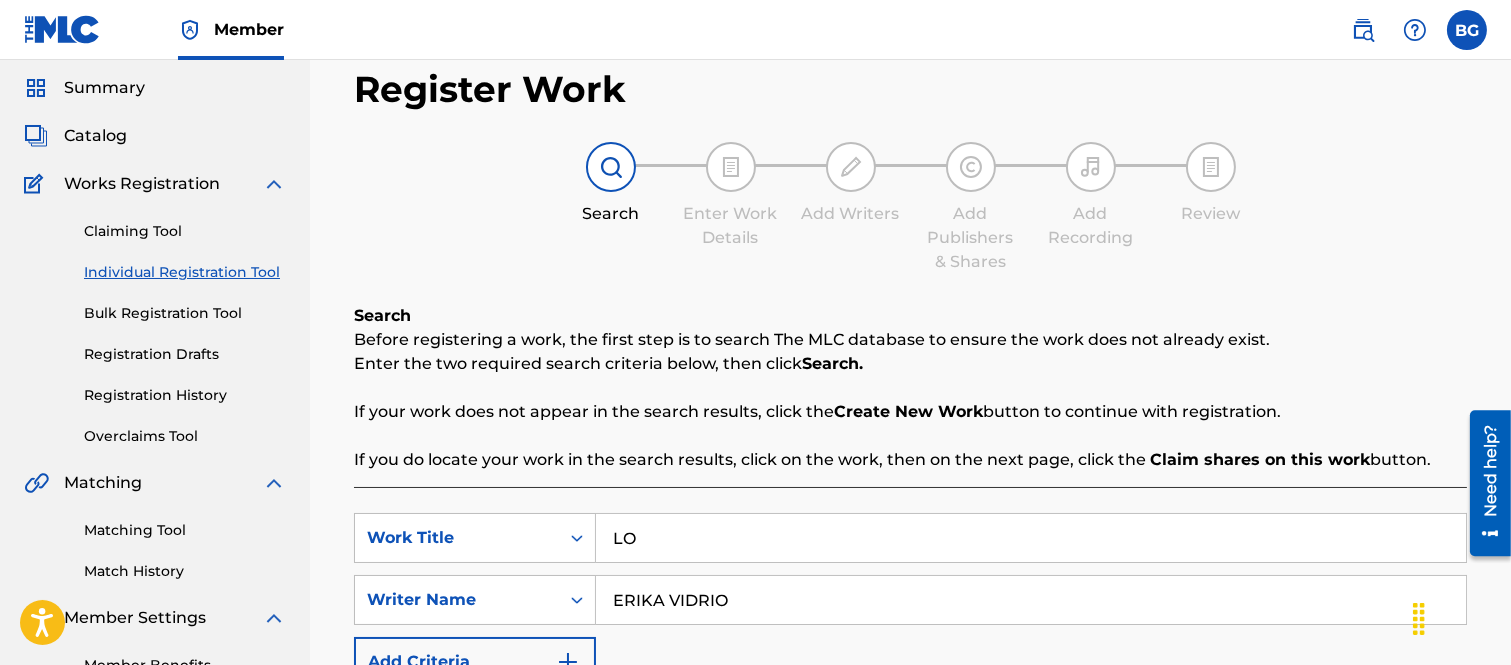 type on "L" 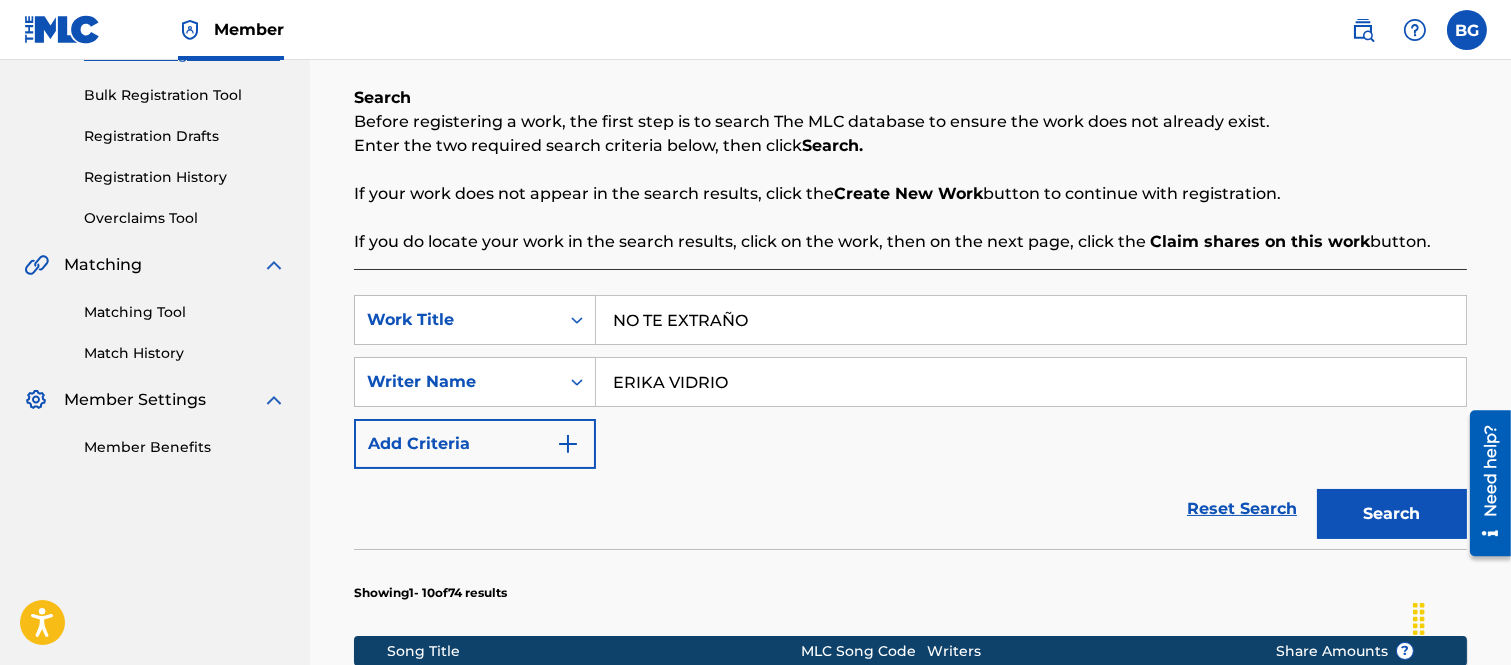 scroll, scrollTop: 396, scrollLeft: 0, axis: vertical 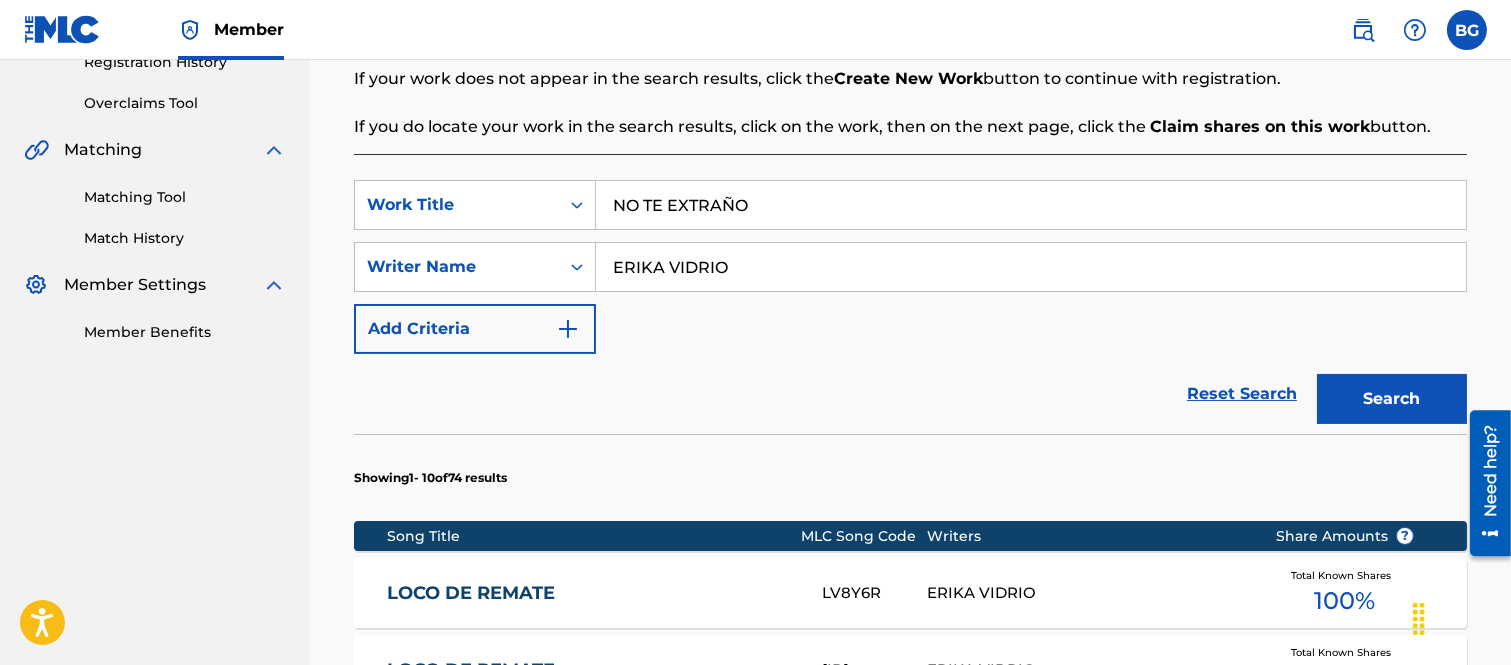 type on "NO TE EXTRAÑO" 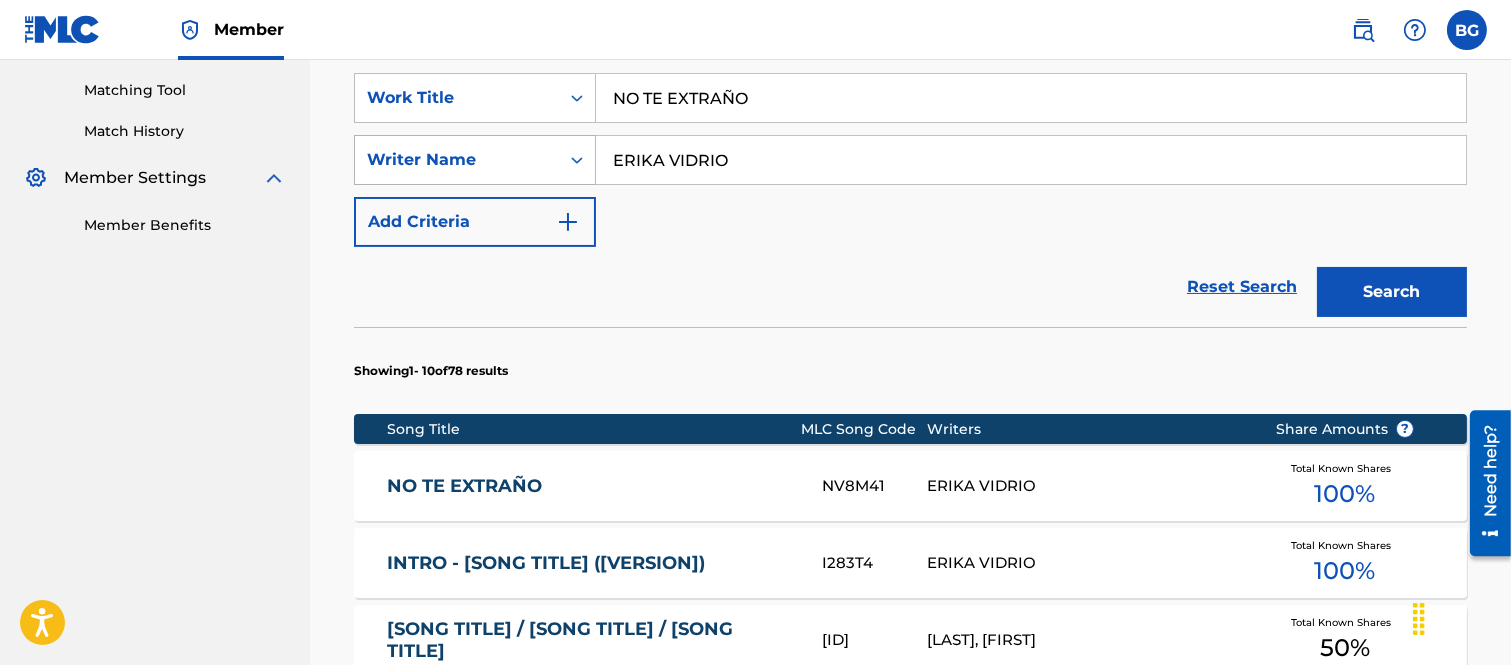 scroll, scrollTop: 618, scrollLeft: 0, axis: vertical 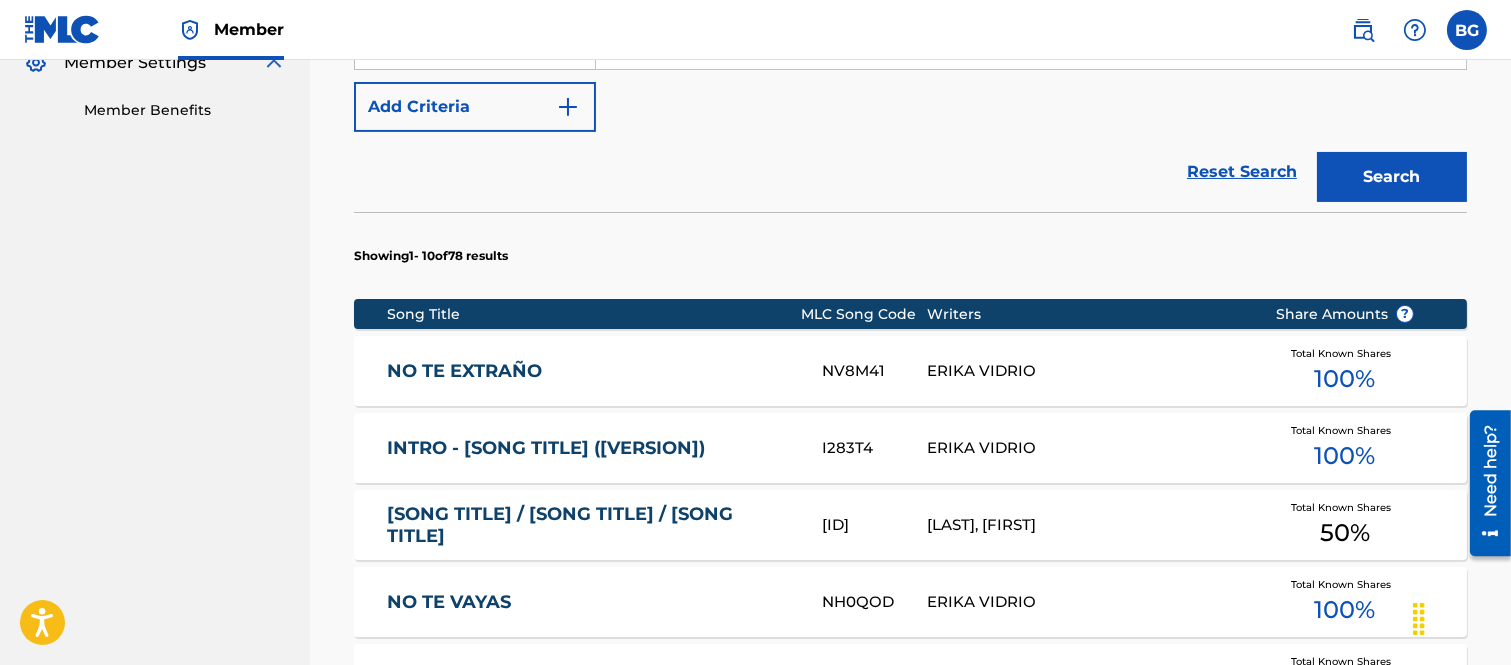 click on "NO TE EXTRAÑO" at bounding box center (590, 371) 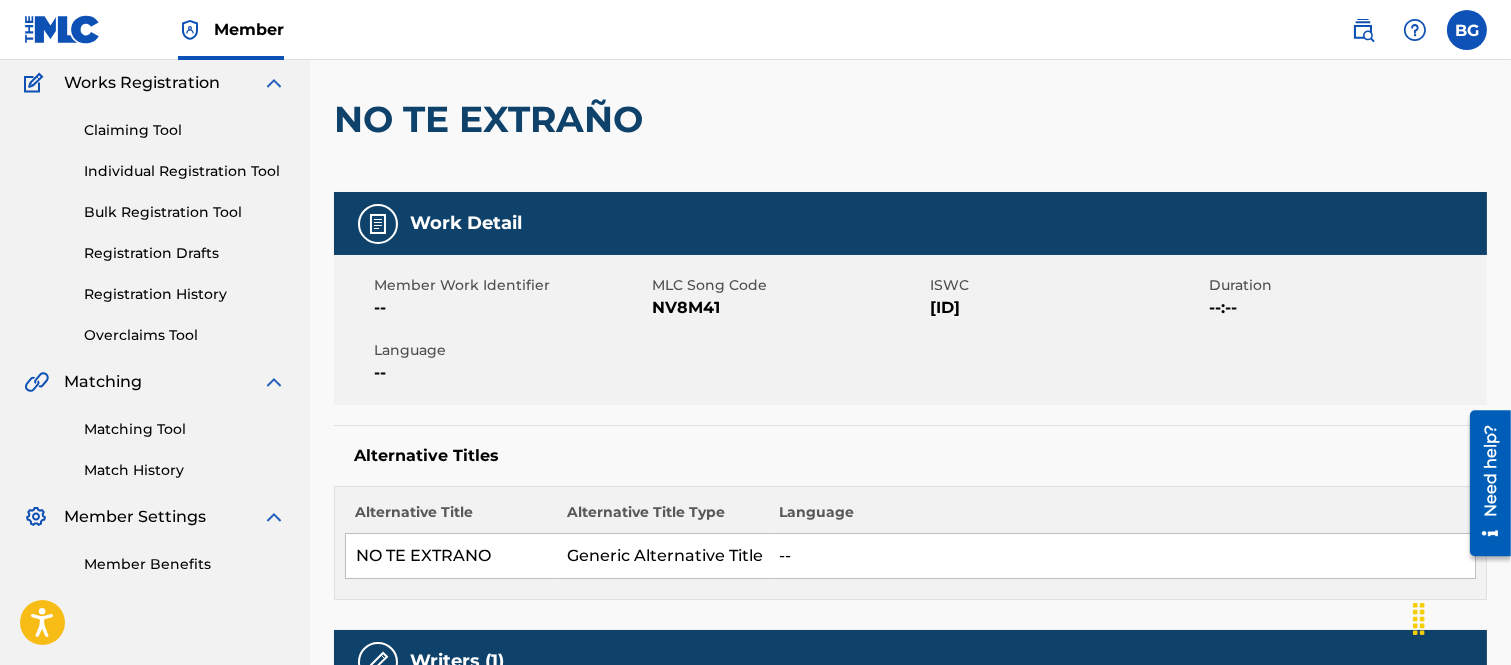 scroll, scrollTop: 111, scrollLeft: 0, axis: vertical 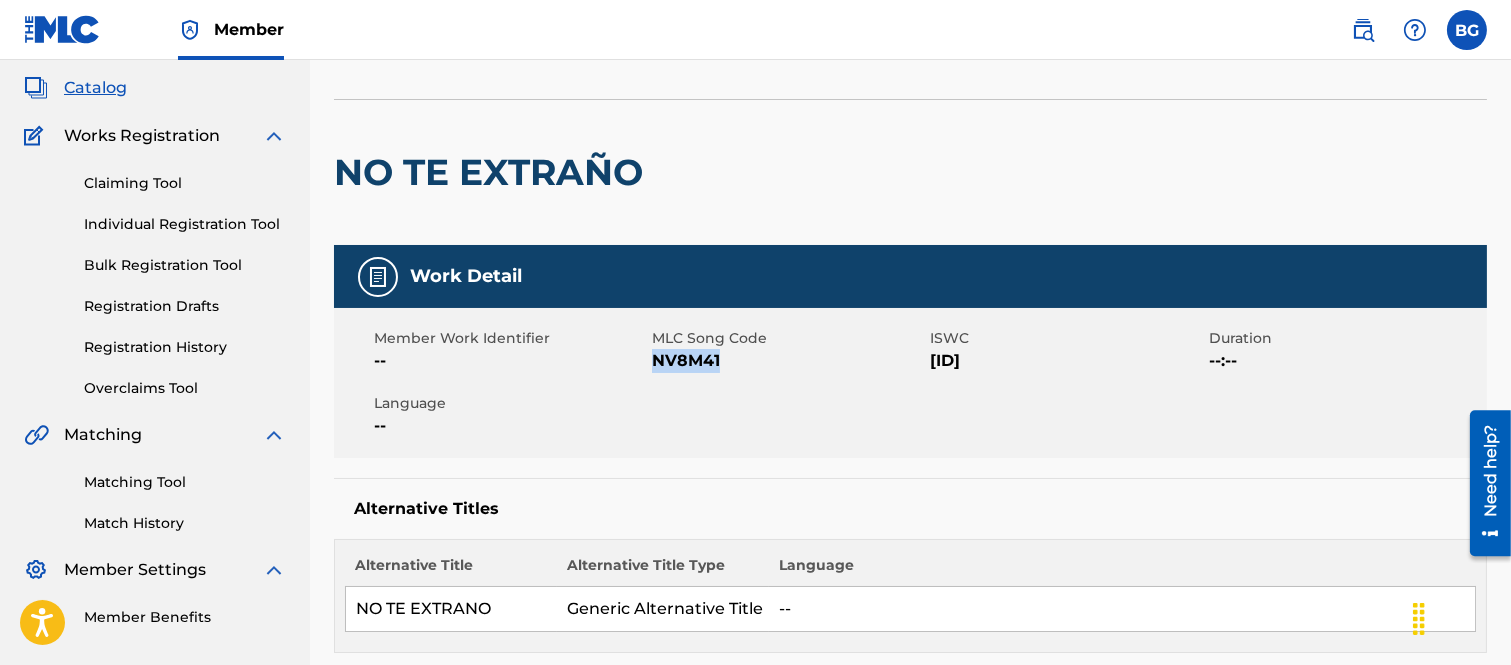 drag, startPoint x: 655, startPoint y: 364, endPoint x: 720, endPoint y: 358, distance: 65.27634 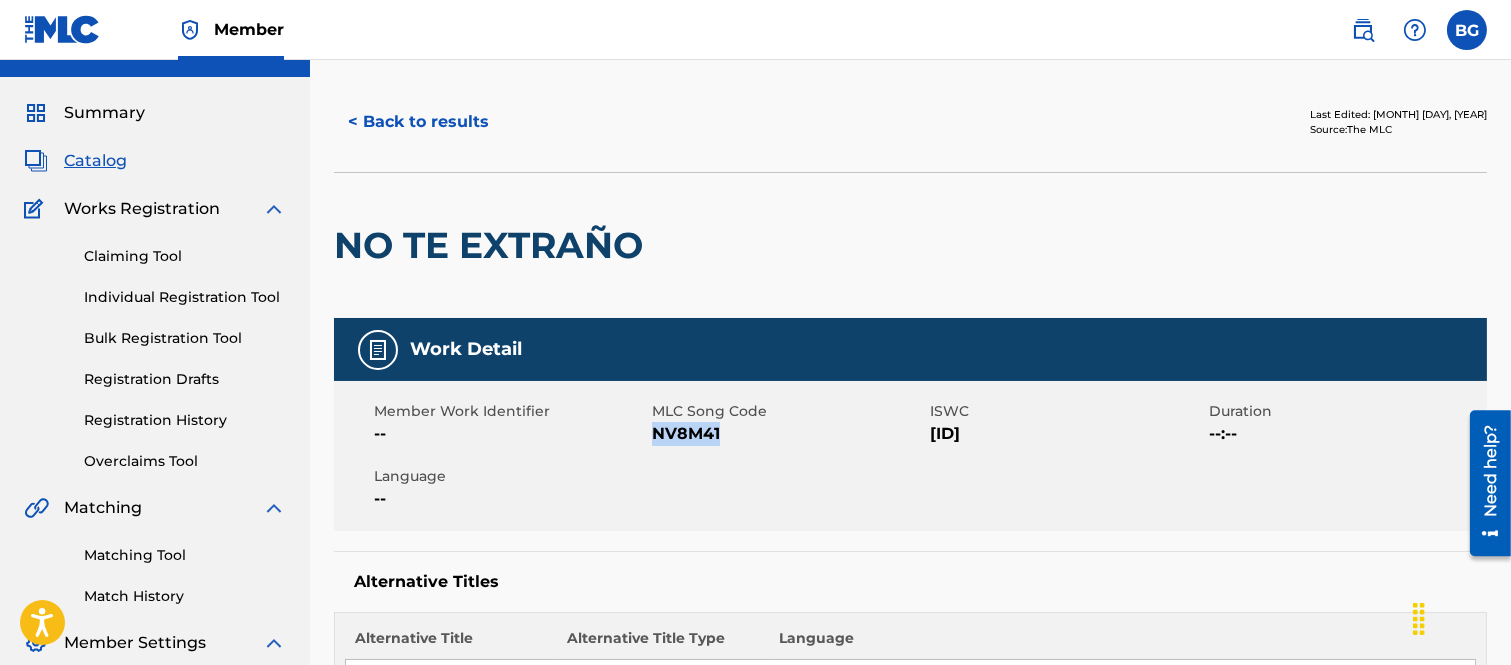 scroll, scrollTop: 0, scrollLeft: 0, axis: both 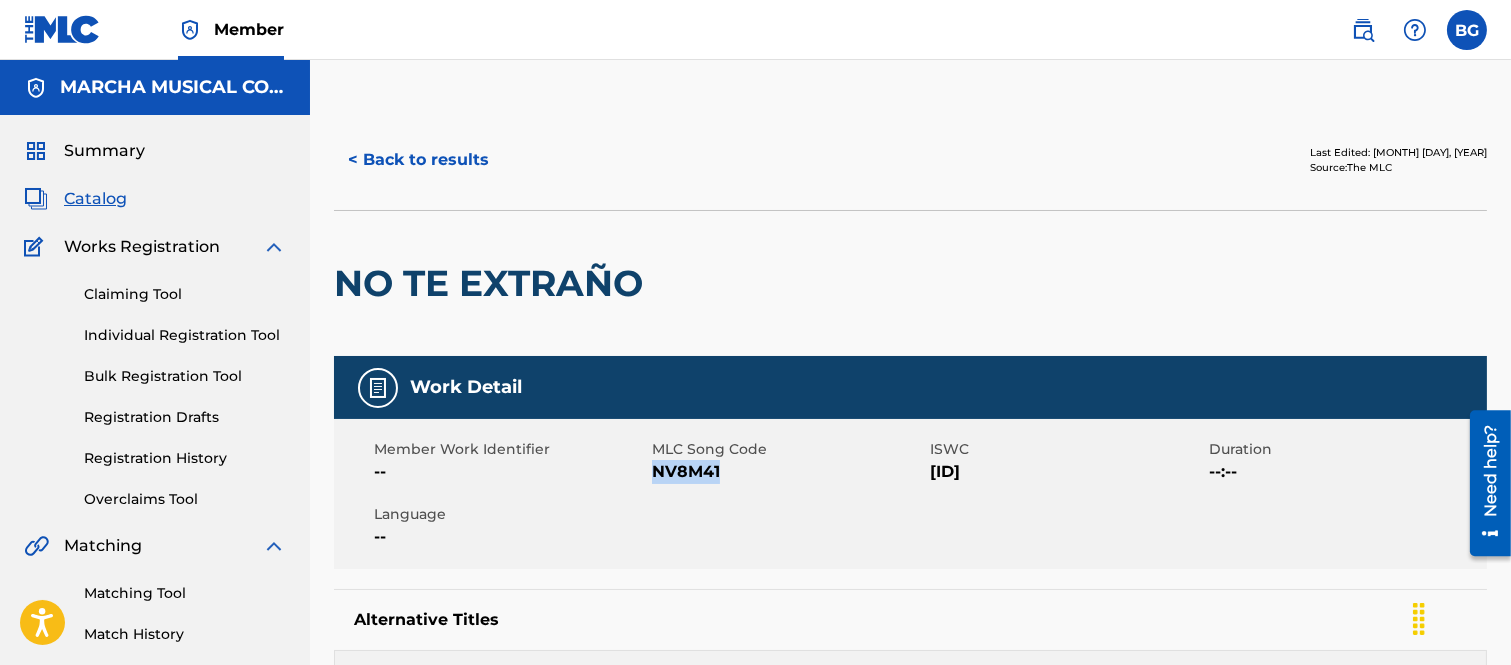 click on "< Back to results" at bounding box center (418, 160) 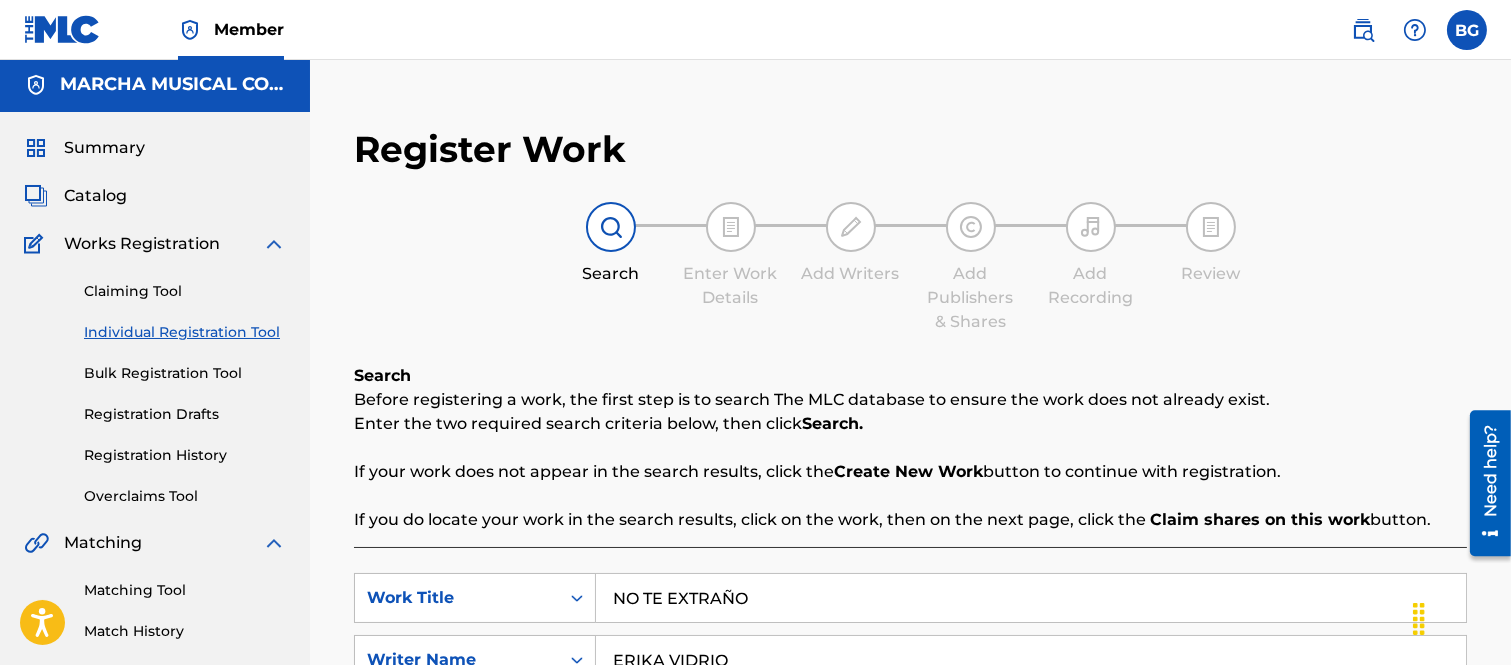 scroll, scrollTop: 0, scrollLeft: 0, axis: both 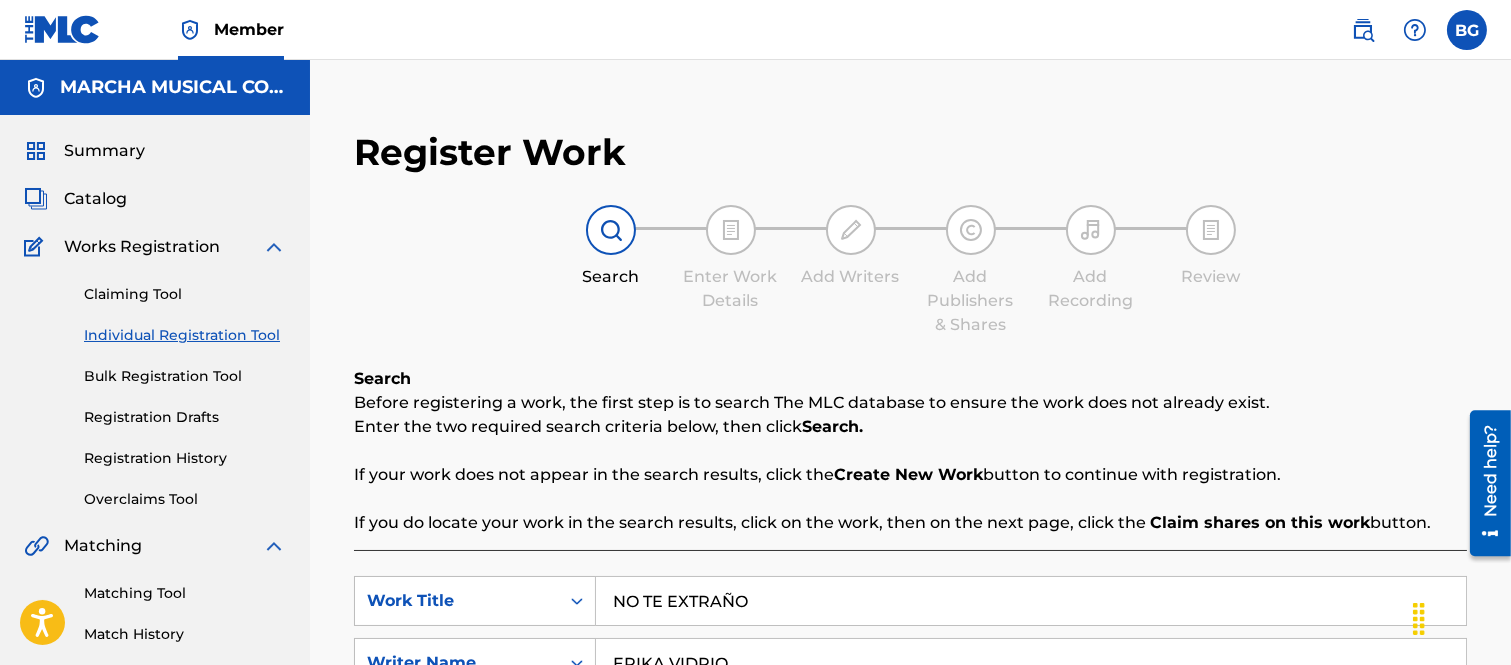 click on "Catalog" at bounding box center [95, 199] 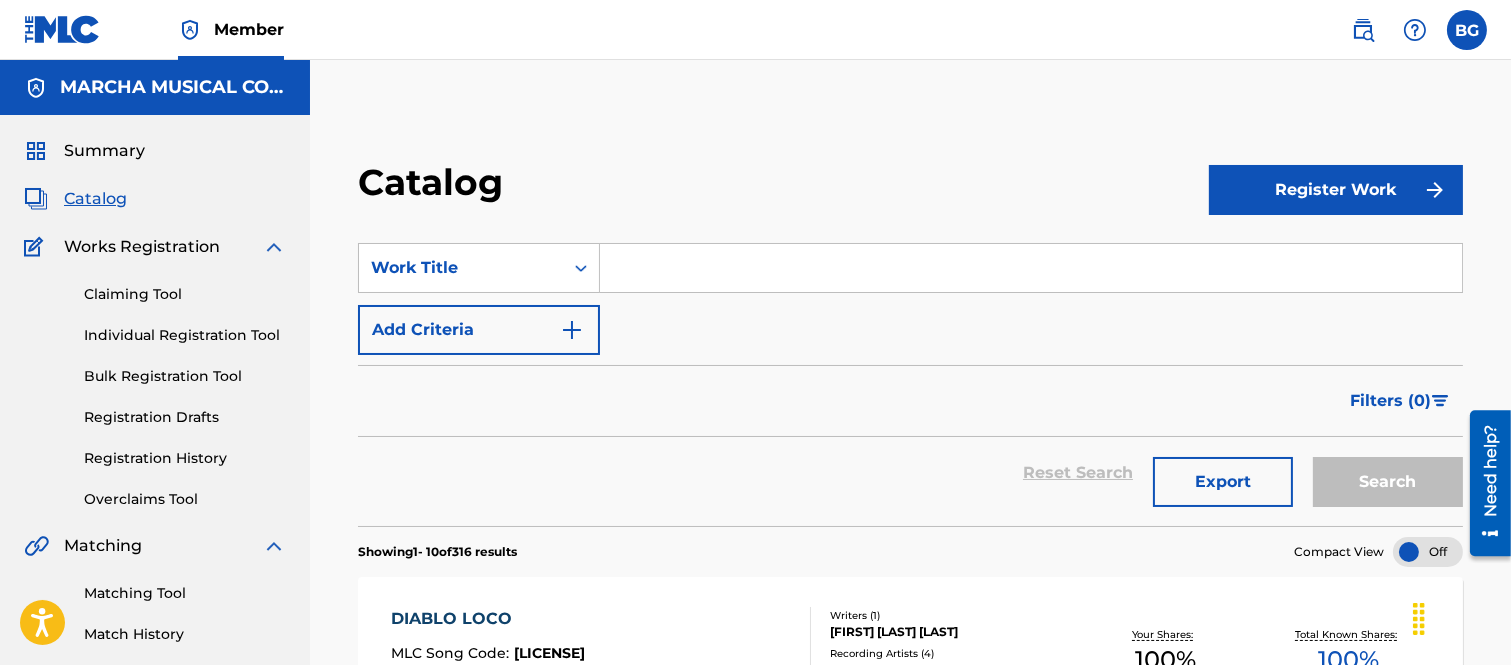 click at bounding box center (1031, 268) 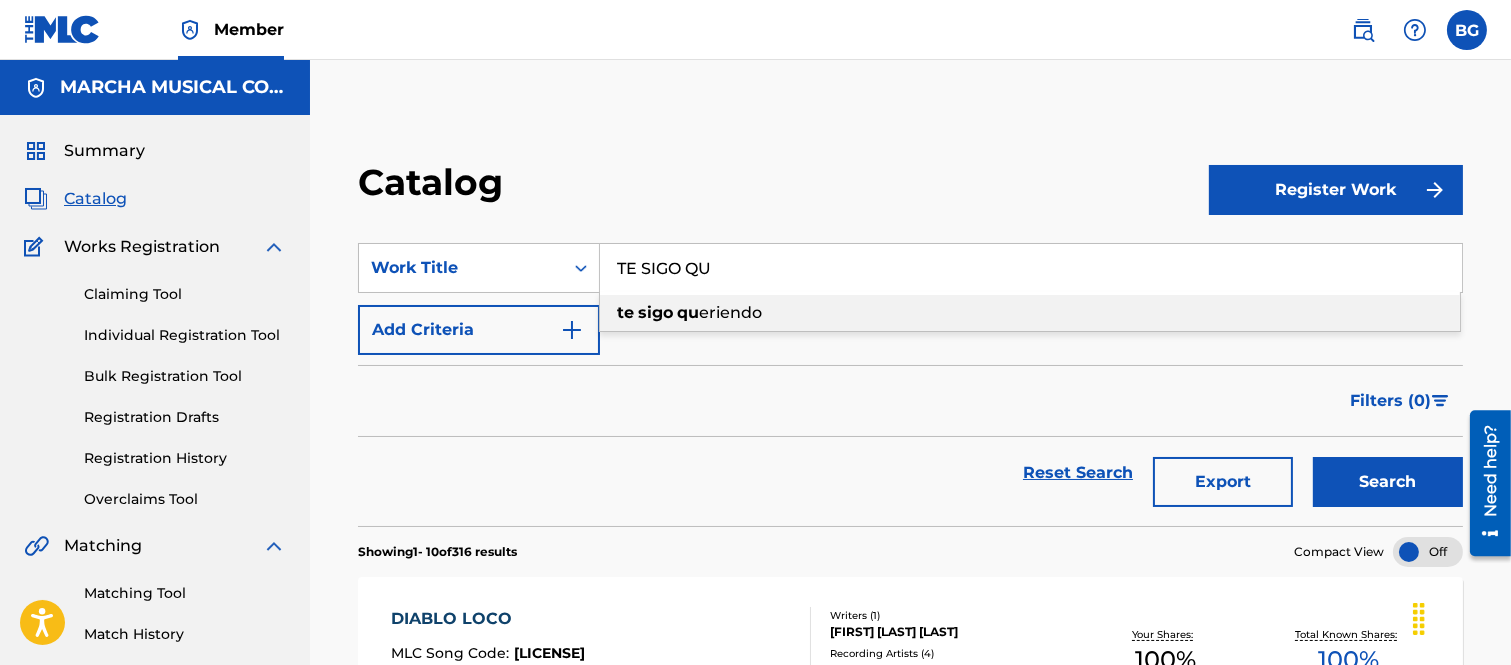 click on "eriendo" at bounding box center [730, 312] 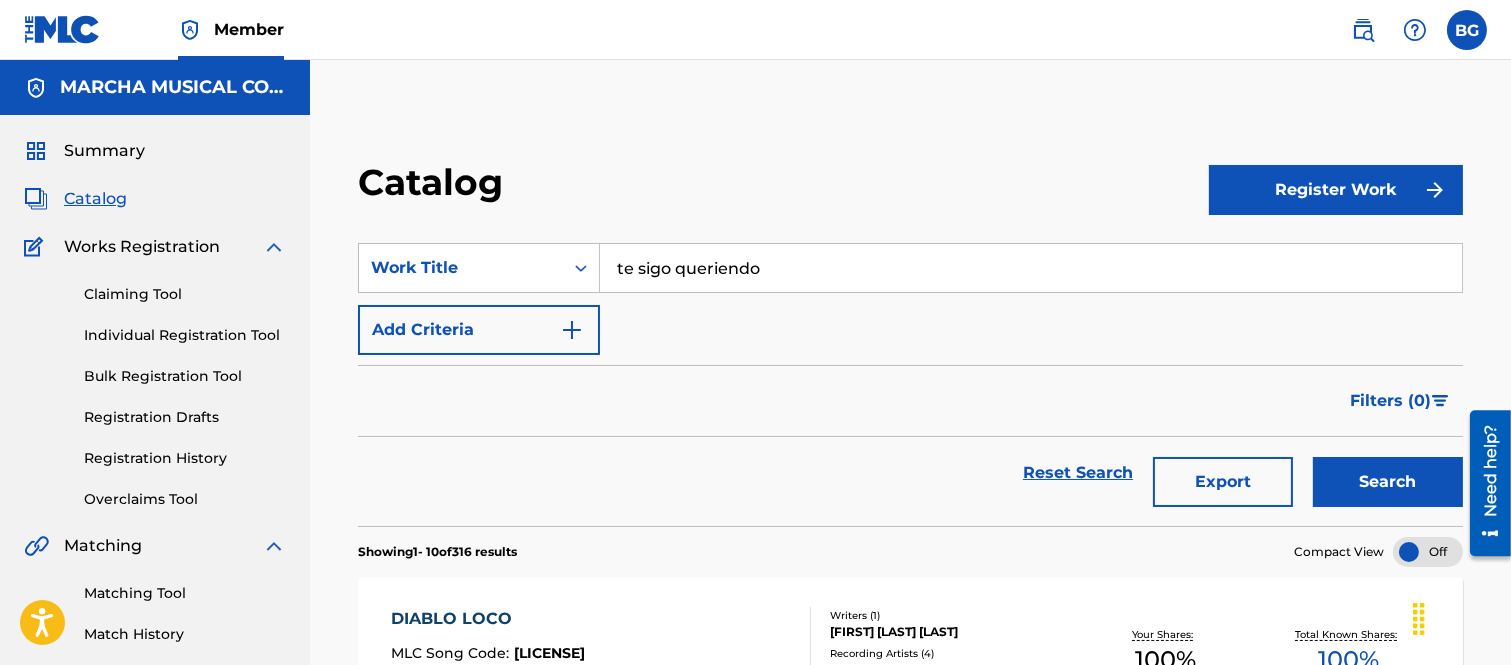 click on "Search" at bounding box center [1388, 482] 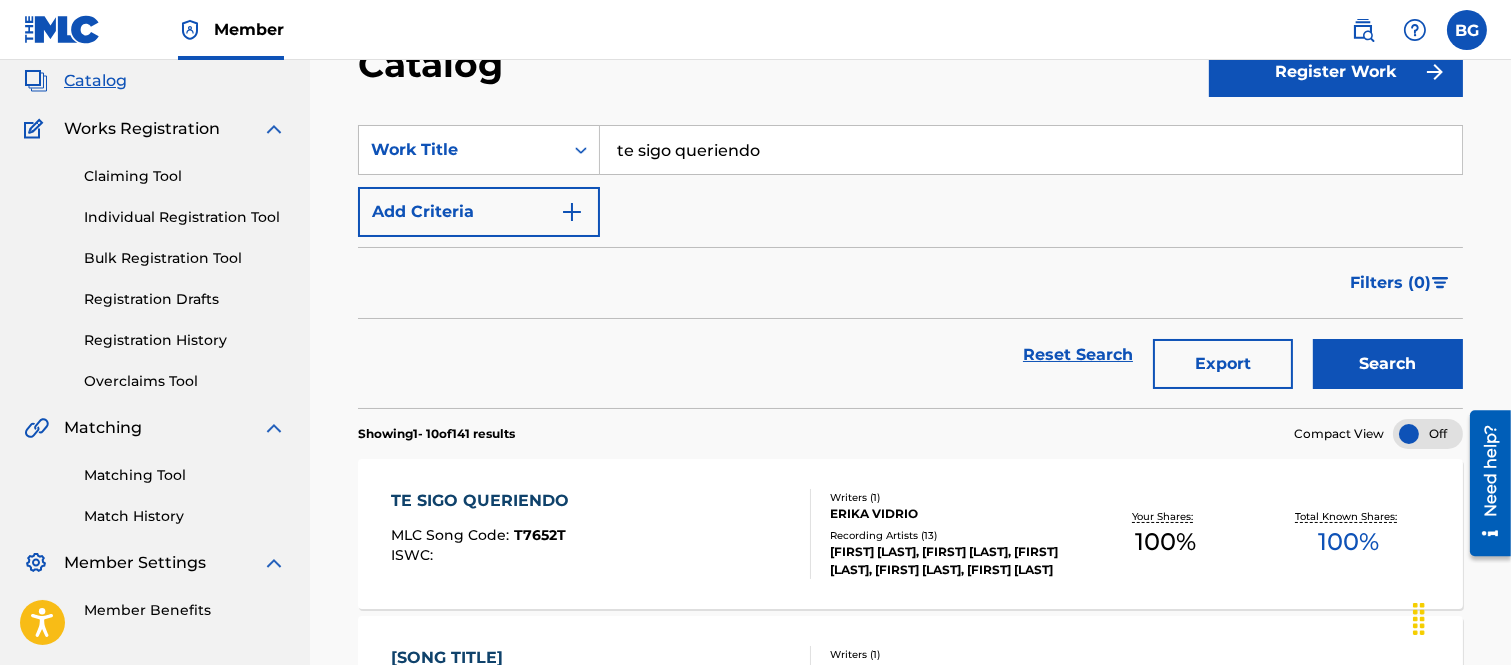 scroll, scrollTop: 333, scrollLeft: 0, axis: vertical 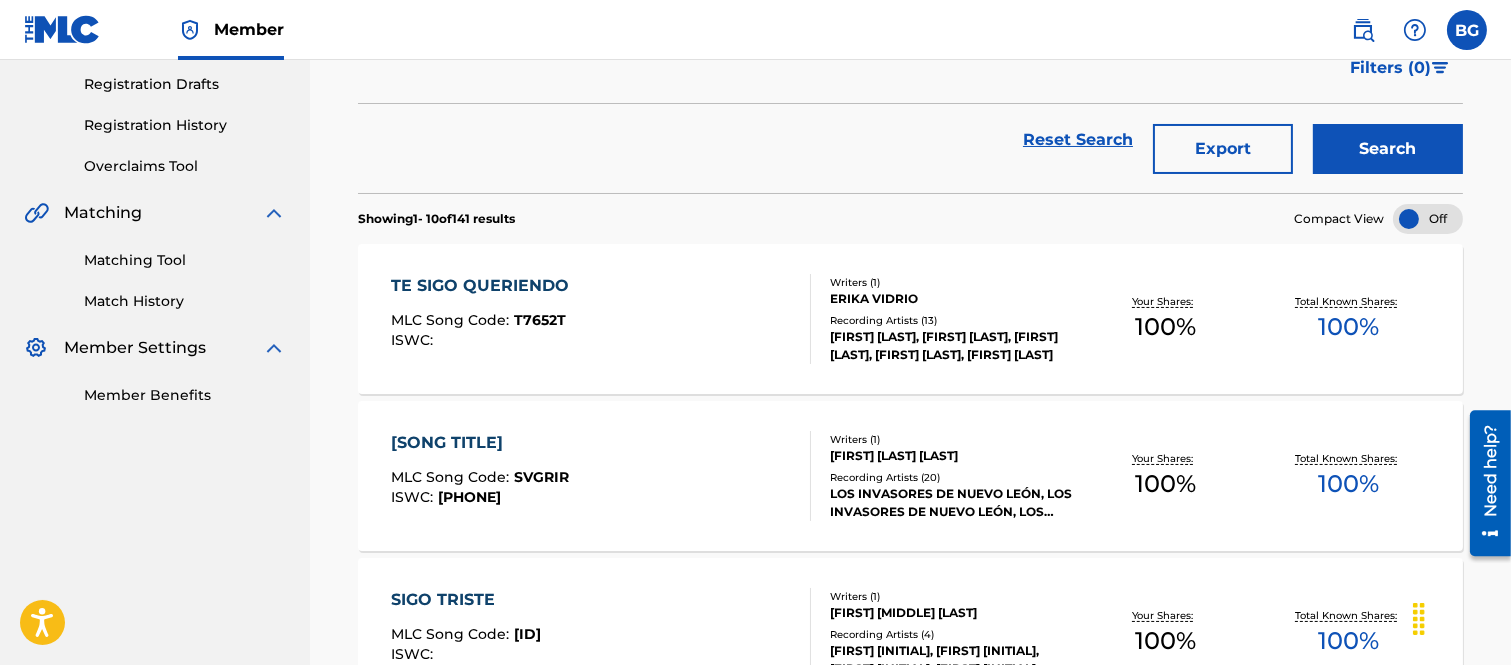 click on "TE SIGO QUERIENDO" at bounding box center (485, 286) 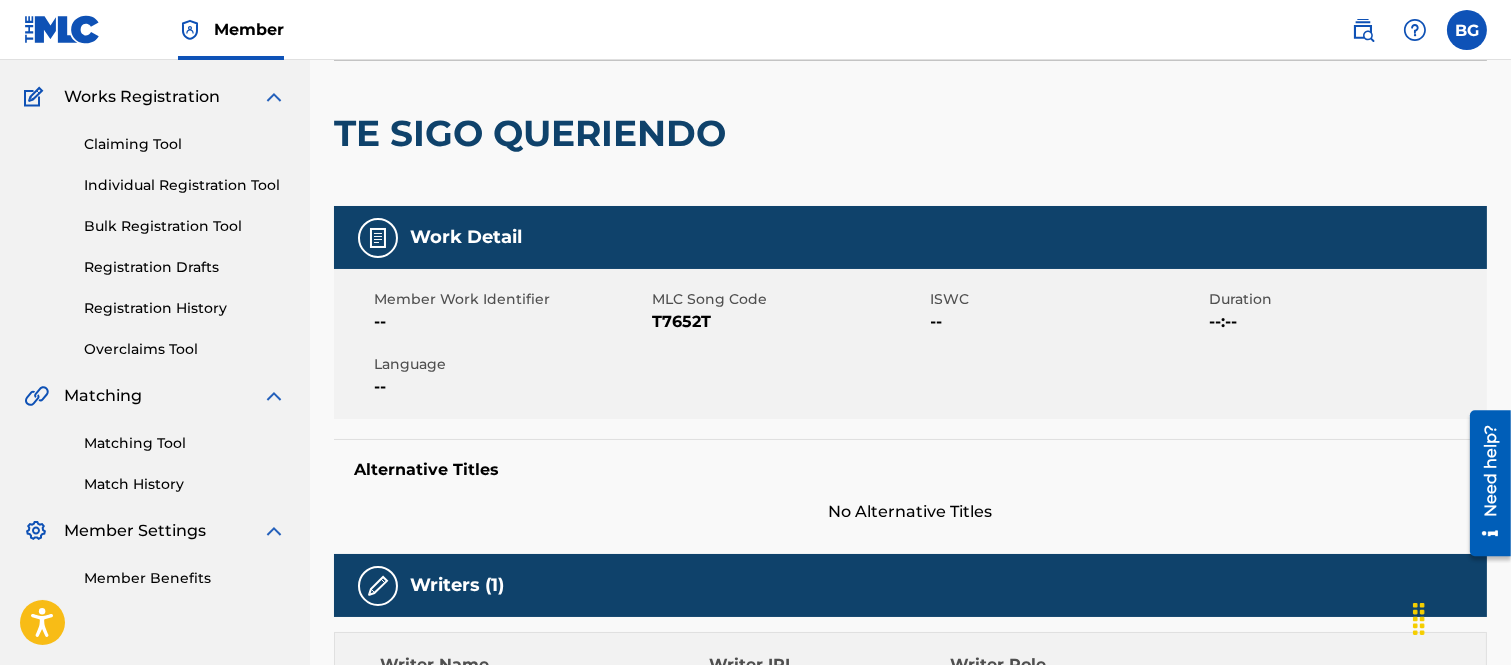 scroll, scrollTop: 0, scrollLeft: 0, axis: both 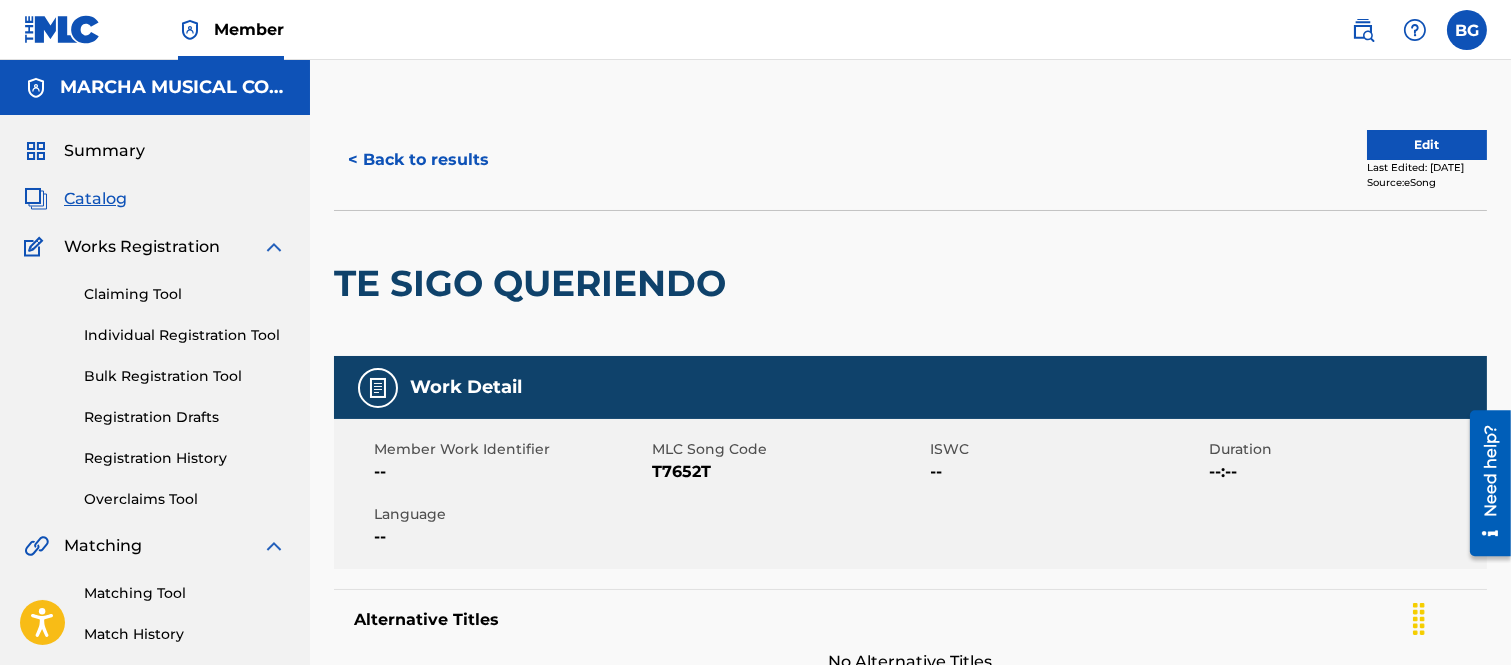 click on "< Back to results" at bounding box center [418, 160] 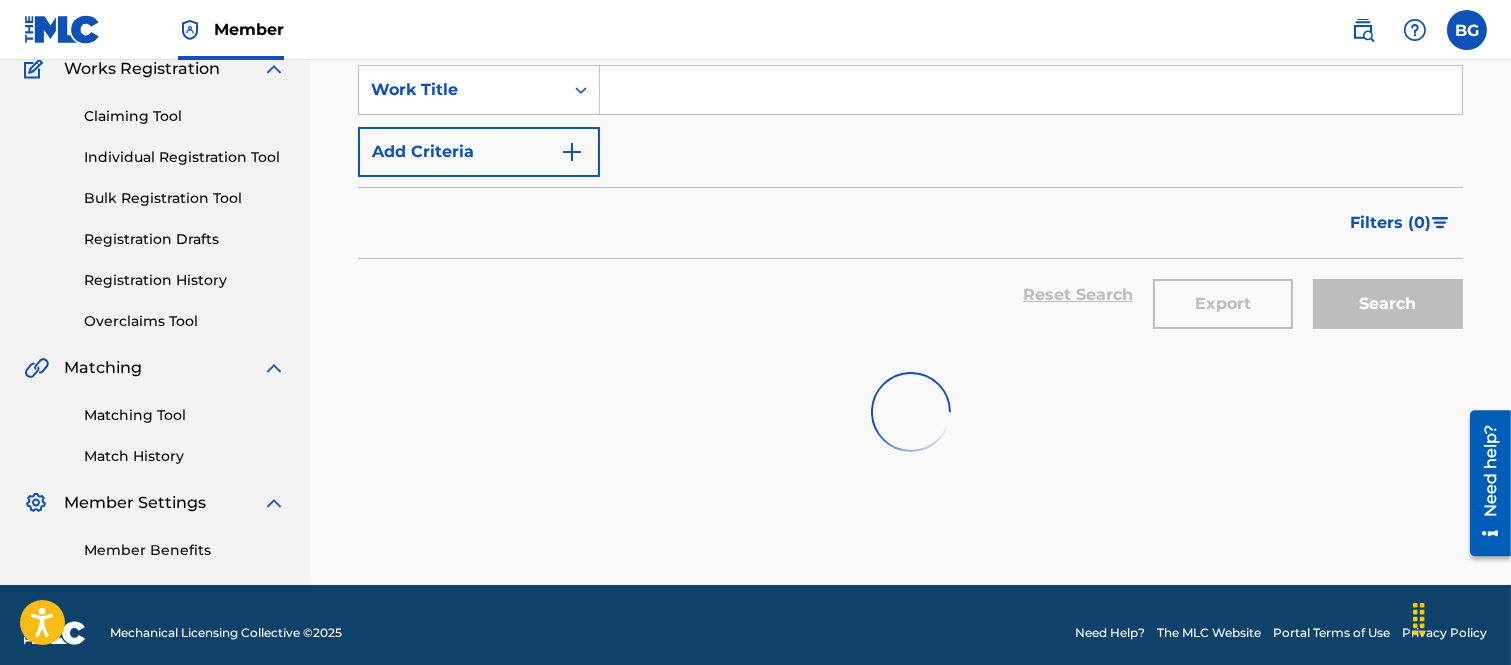 scroll, scrollTop: 0, scrollLeft: 0, axis: both 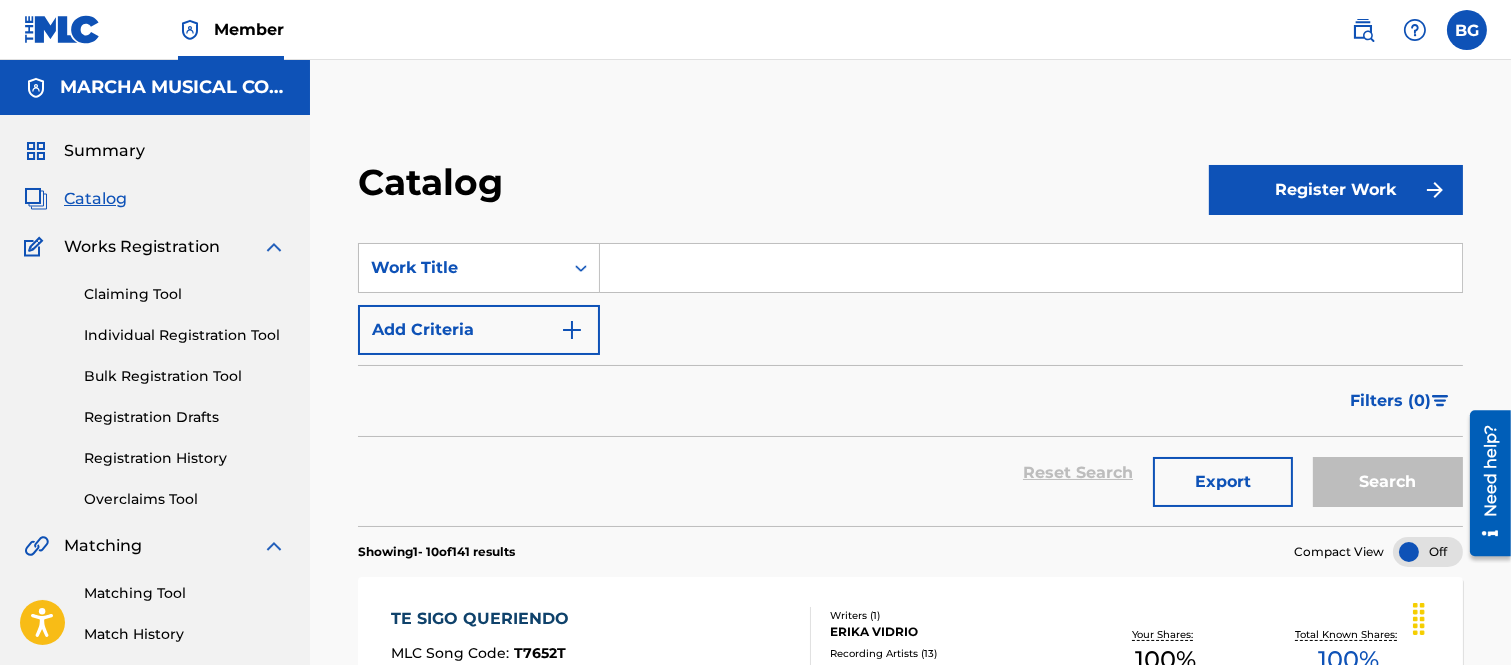 click at bounding box center [1031, 268] 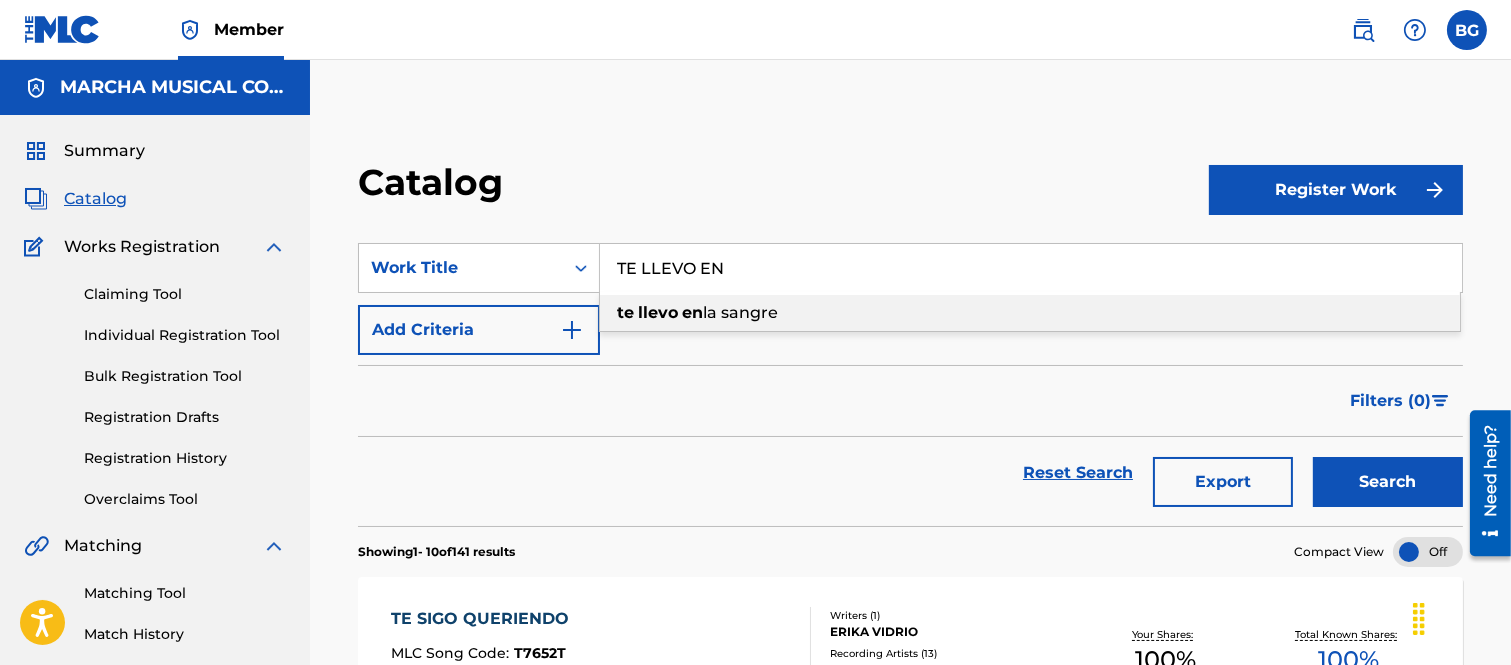 click on "llevo" at bounding box center (658, 312) 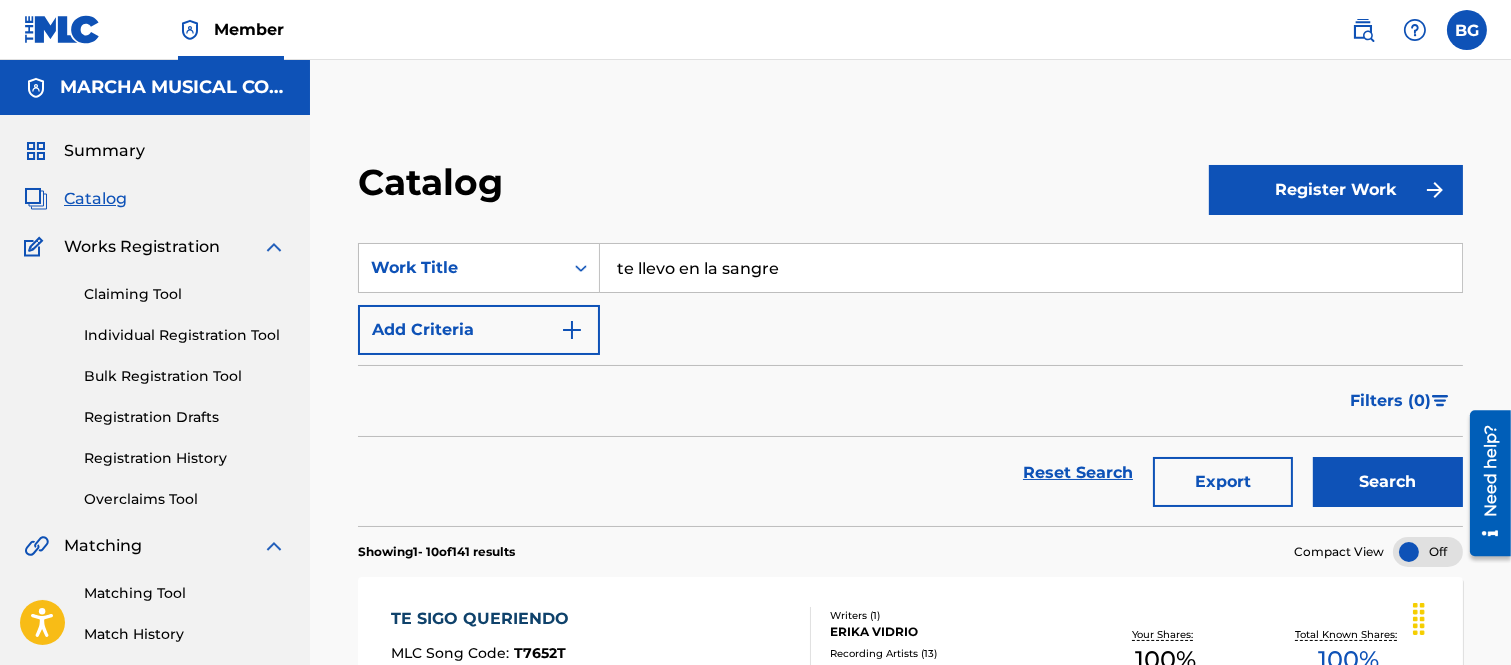 click on "Search" at bounding box center [1388, 482] 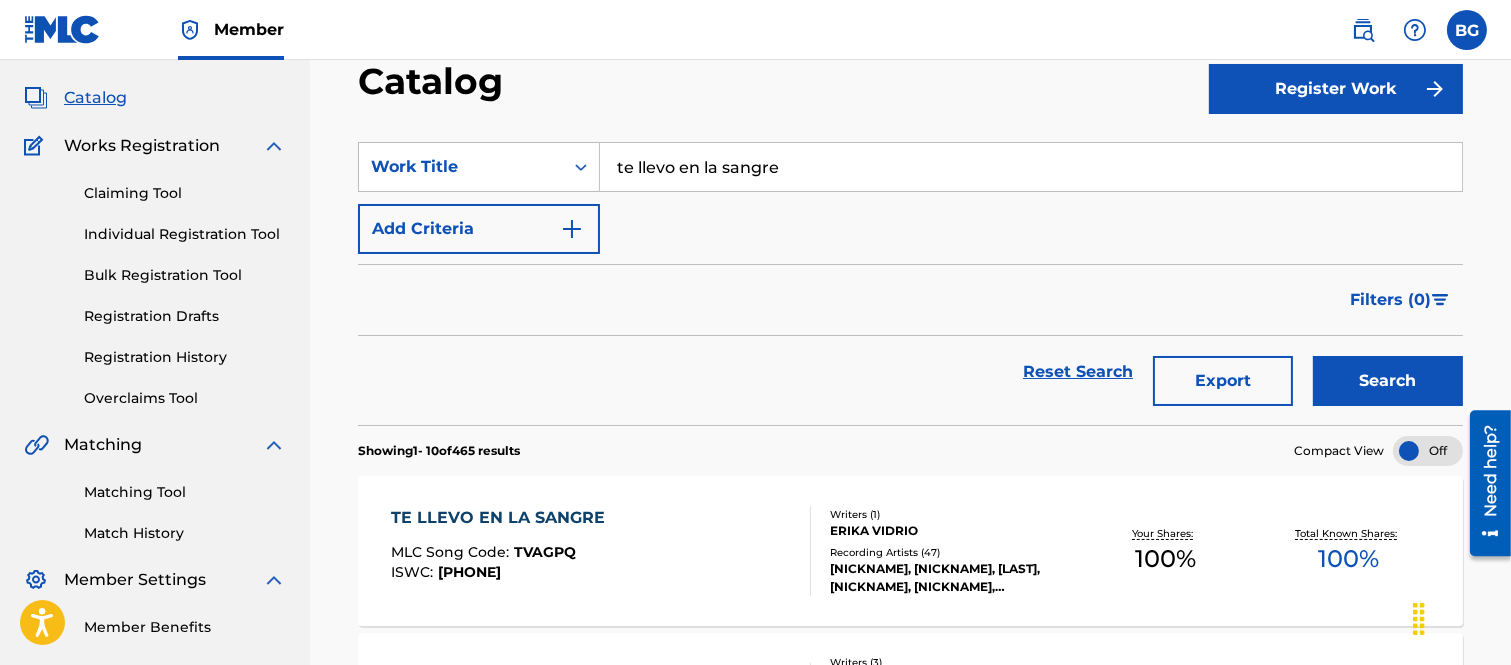 scroll, scrollTop: 222, scrollLeft: 0, axis: vertical 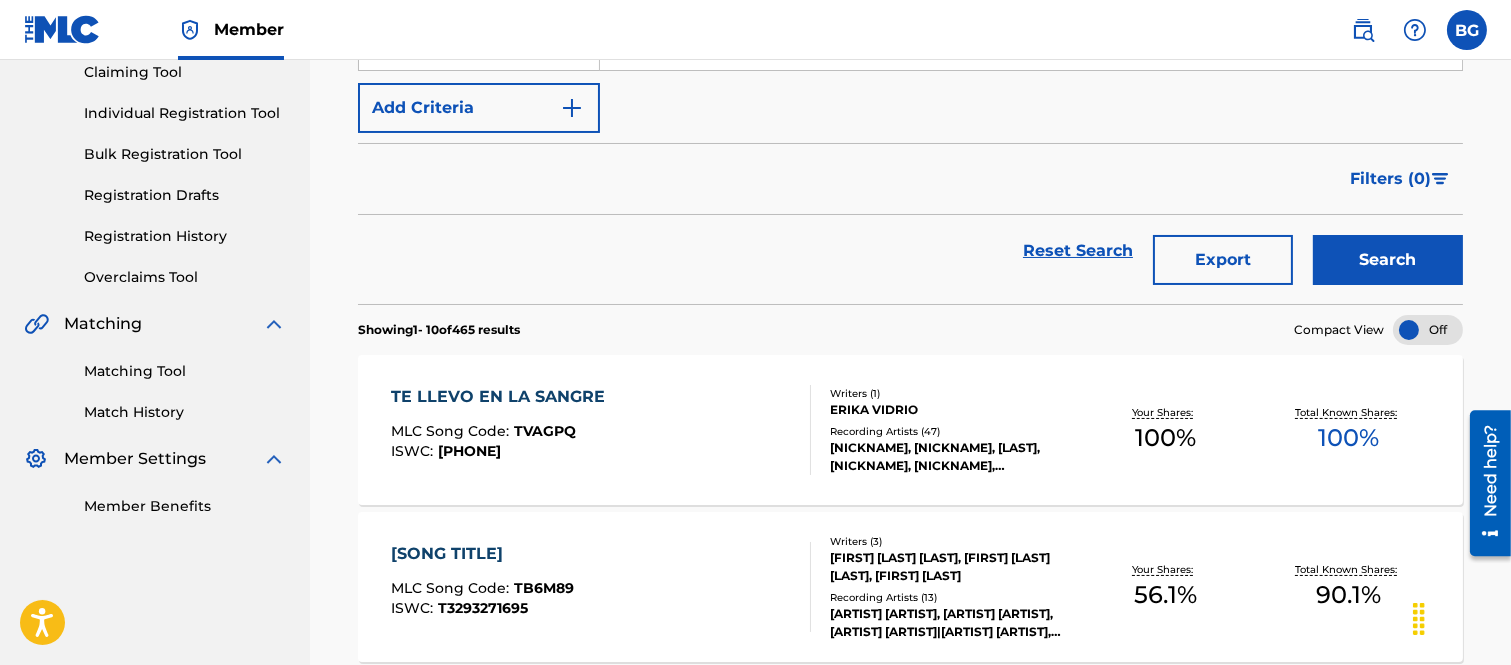 click on "TE LLEVO EN LA SANGRE" at bounding box center [503, 397] 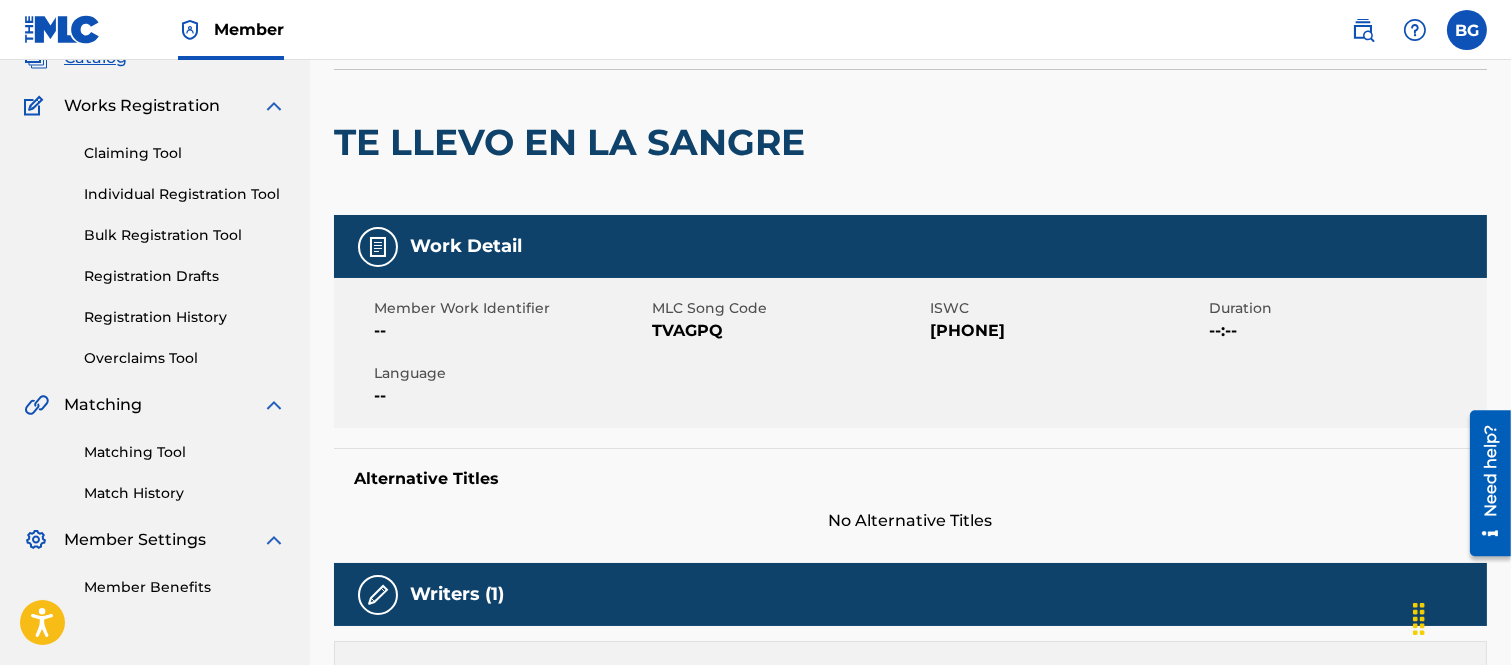 scroll, scrollTop: 0, scrollLeft: 0, axis: both 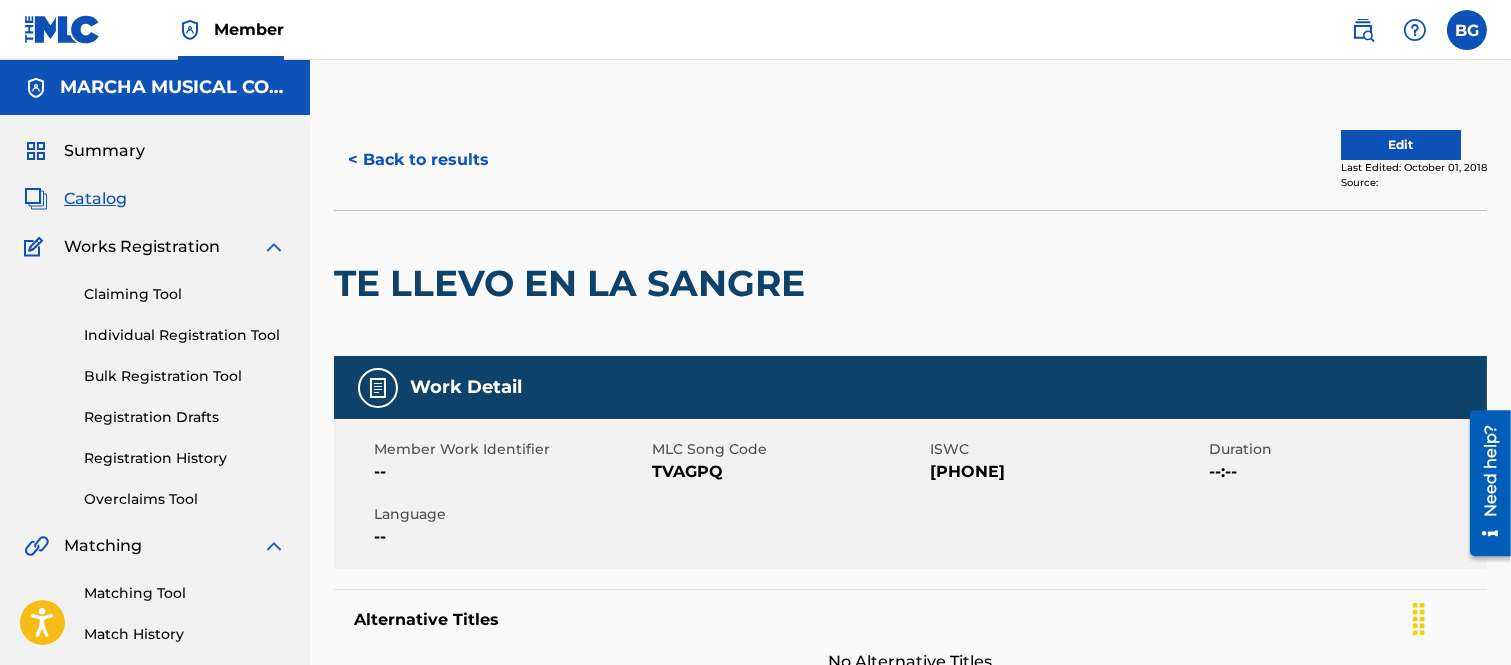 click on "< Back to results" at bounding box center (418, 160) 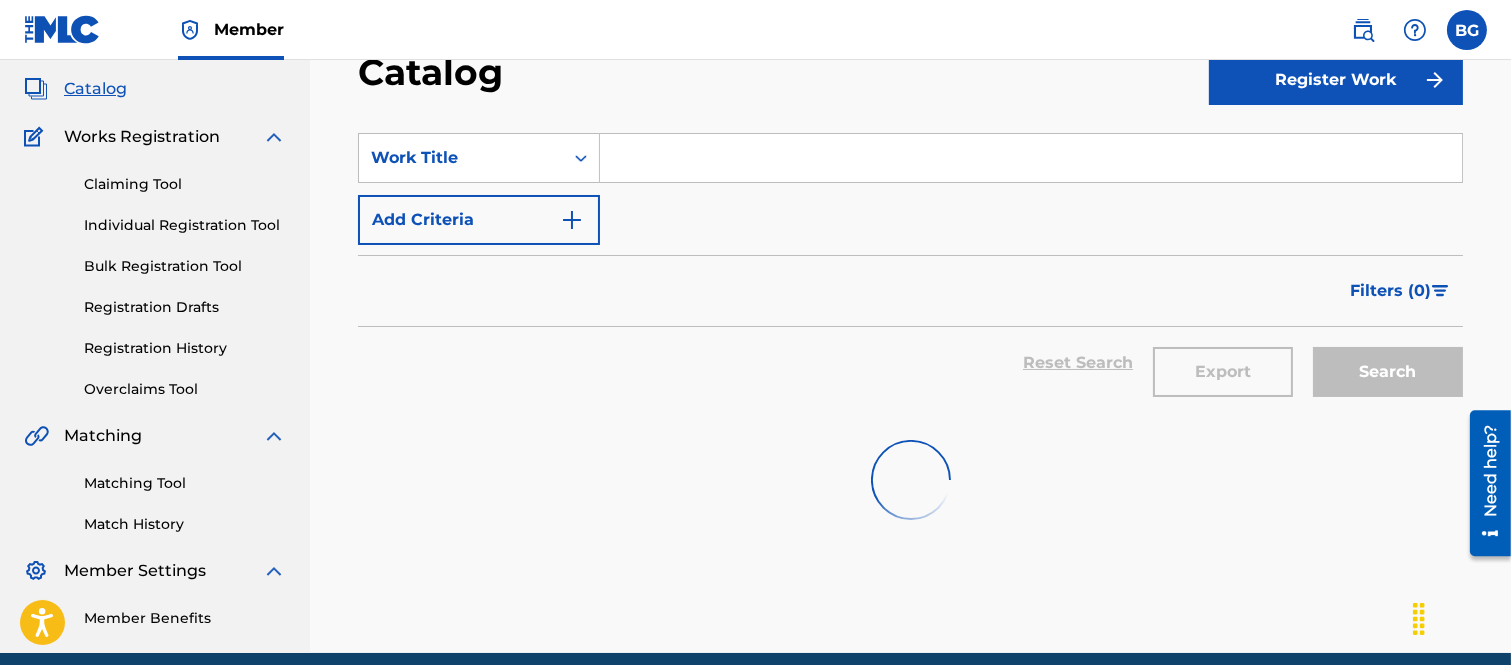 scroll, scrollTop: 0, scrollLeft: 0, axis: both 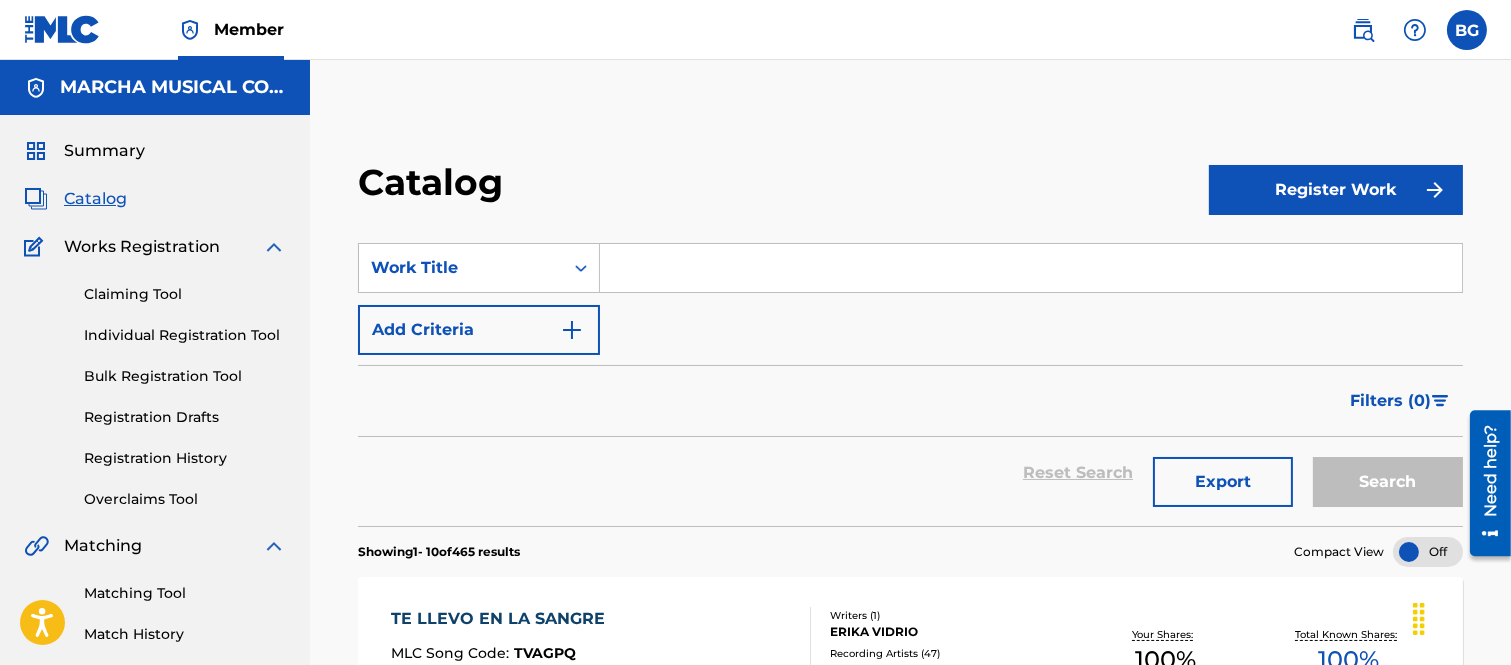 click at bounding box center (1031, 268) 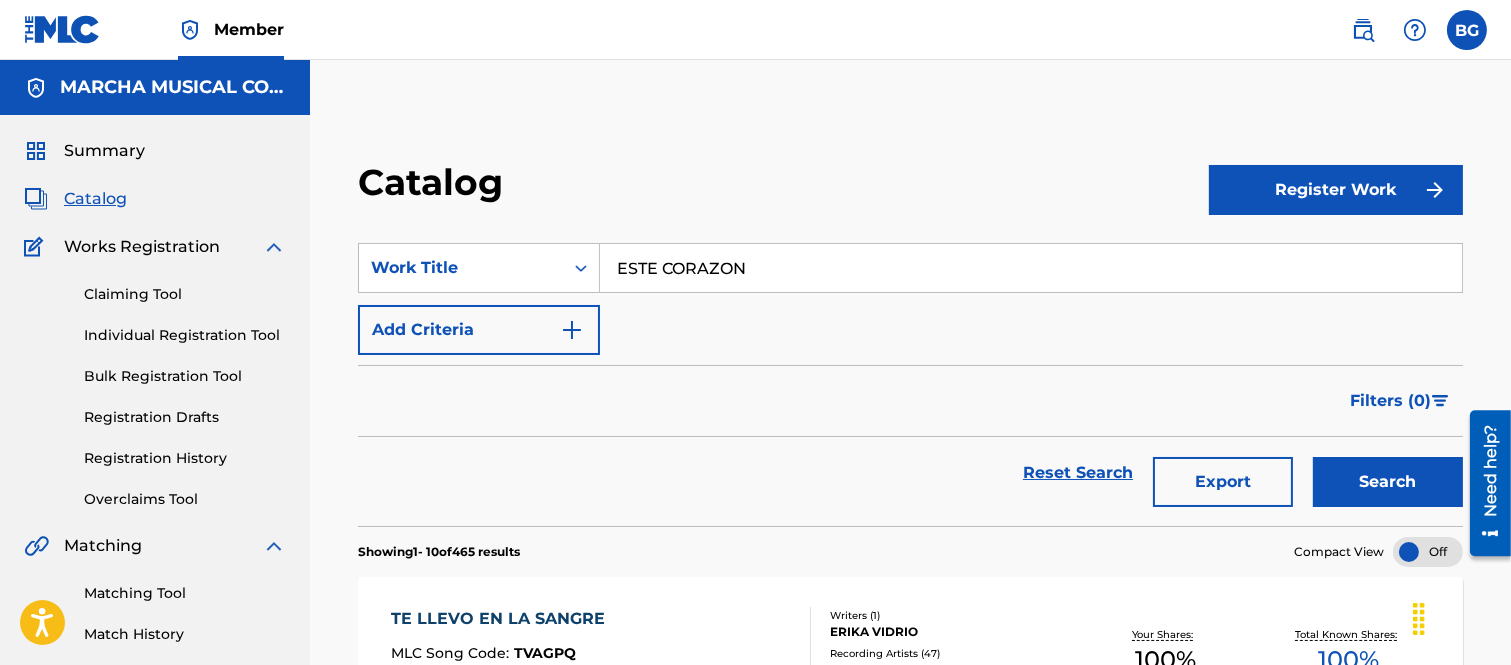 type on "ESTE CORAZON" 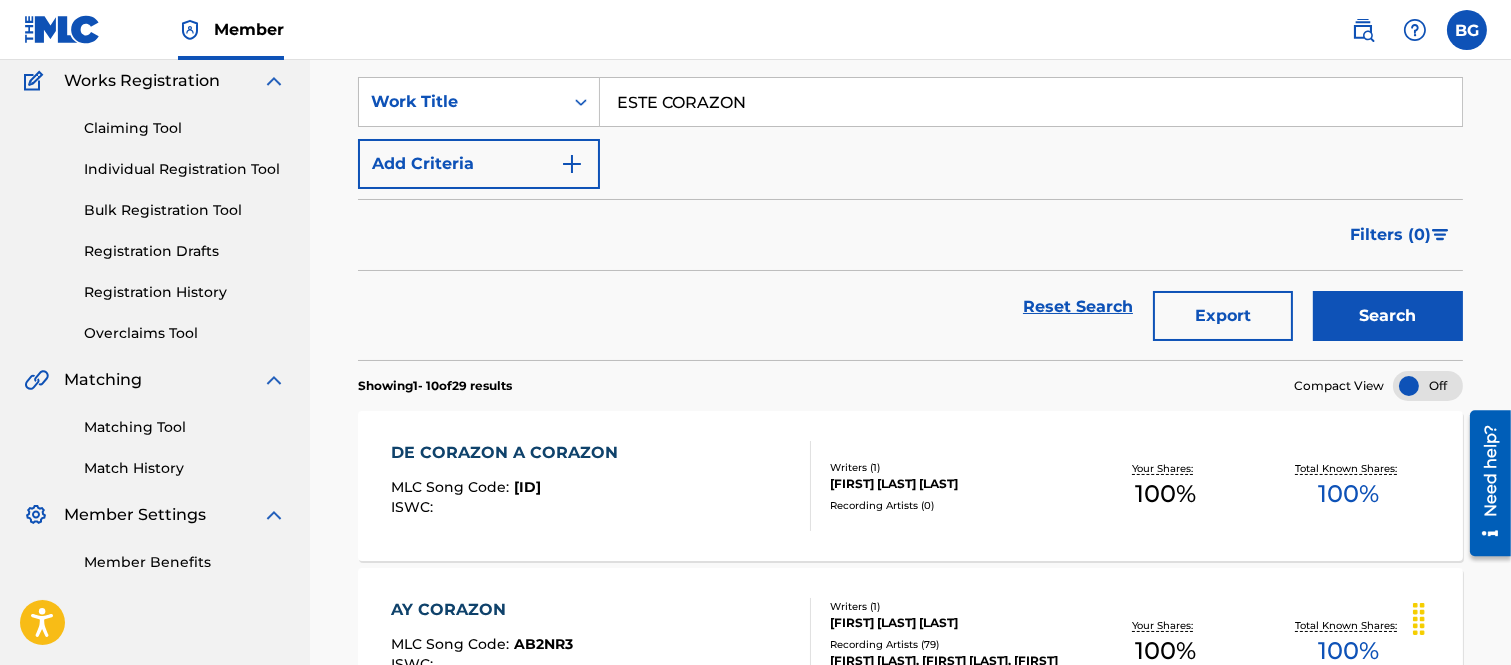 scroll, scrollTop: 0, scrollLeft: 0, axis: both 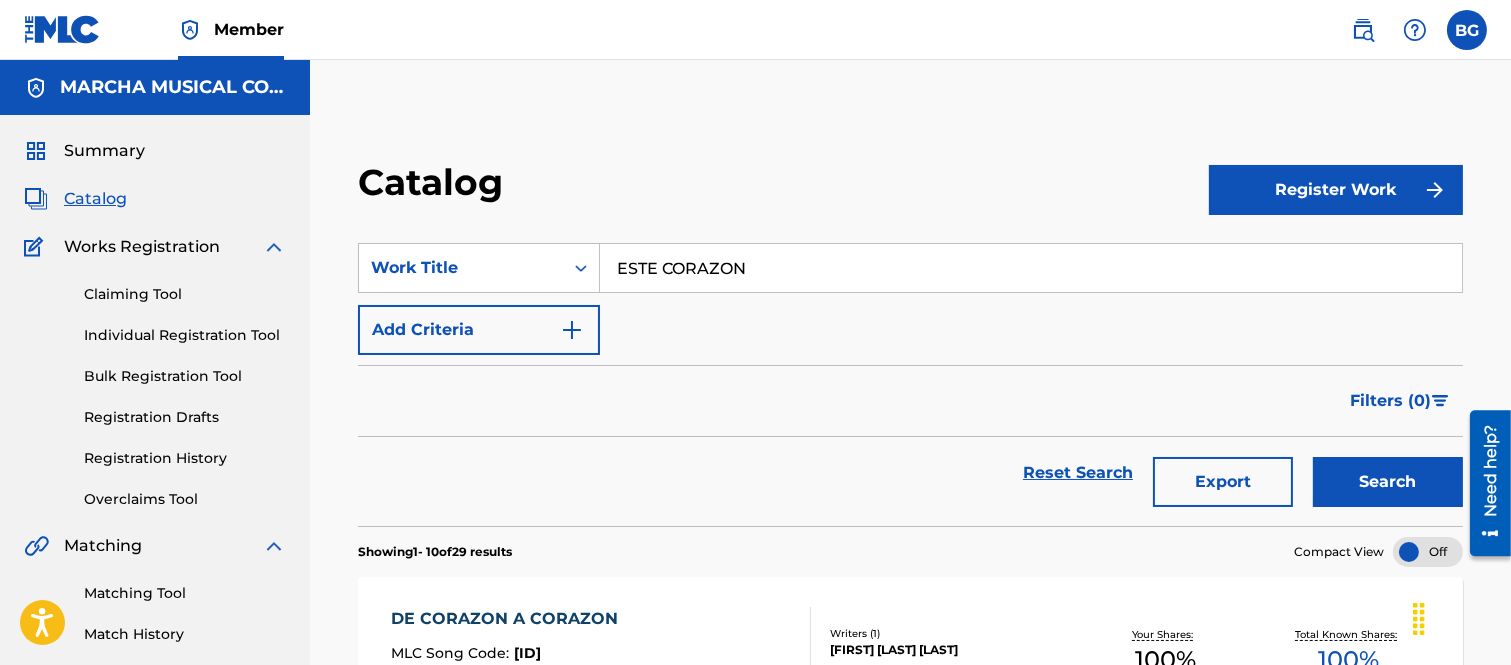 click on "Individual Registration Tool" at bounding box center [185, 335] 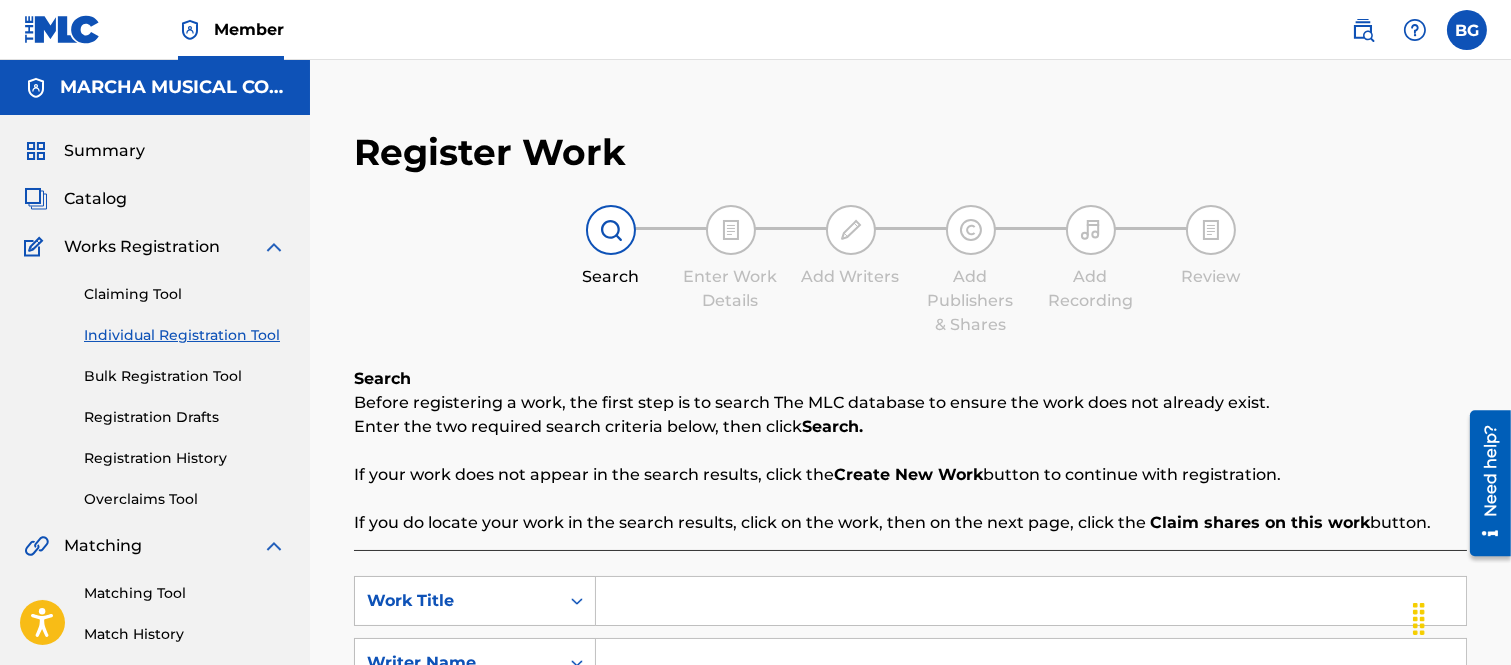 scroll, scrollTop: 222, scrollLeft: 0, axis: vertical 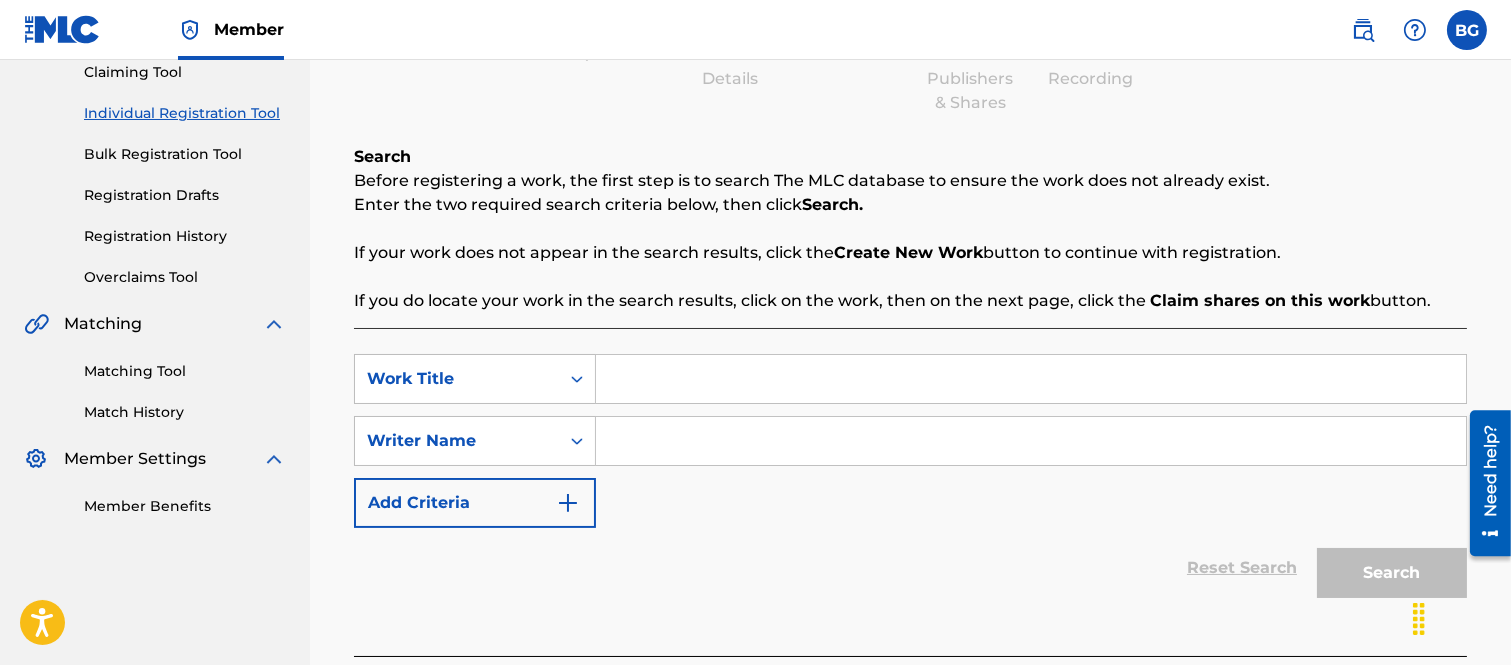 click at bounding box center (1031, 379) 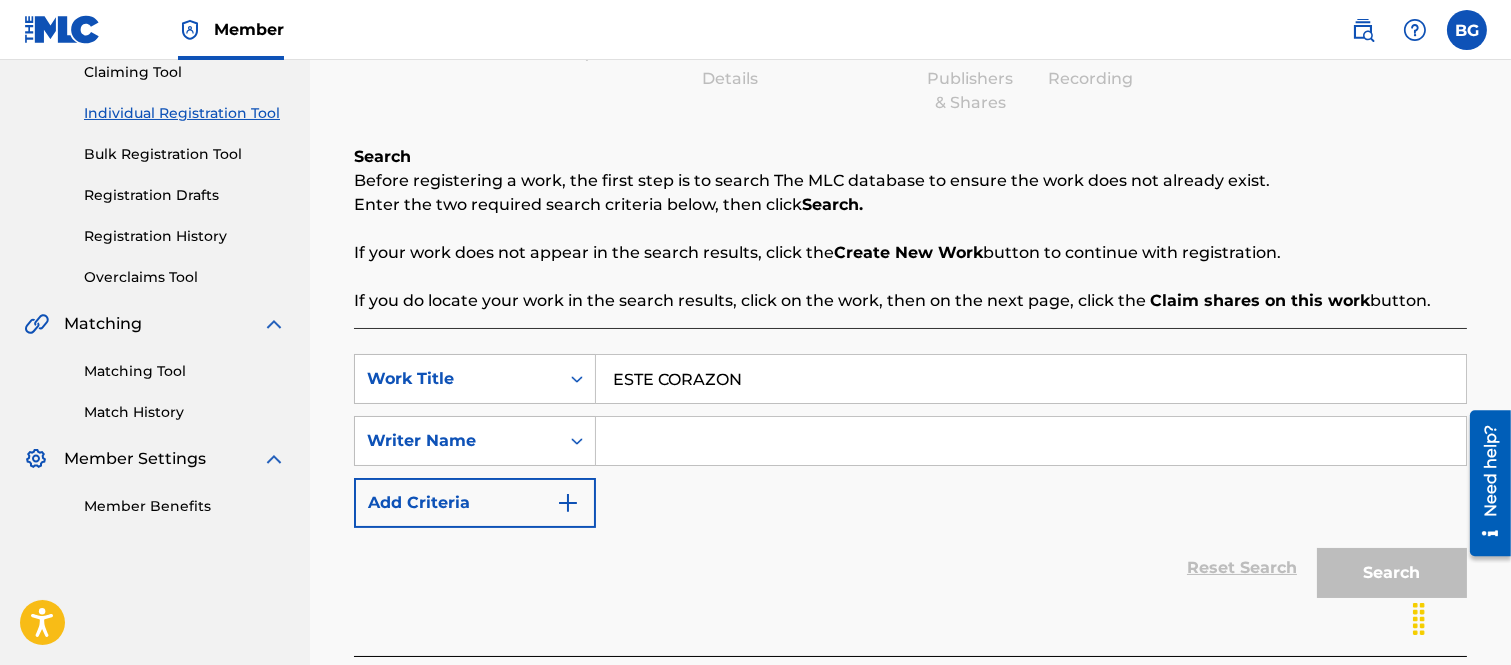 type on "ESTE CORAZON" 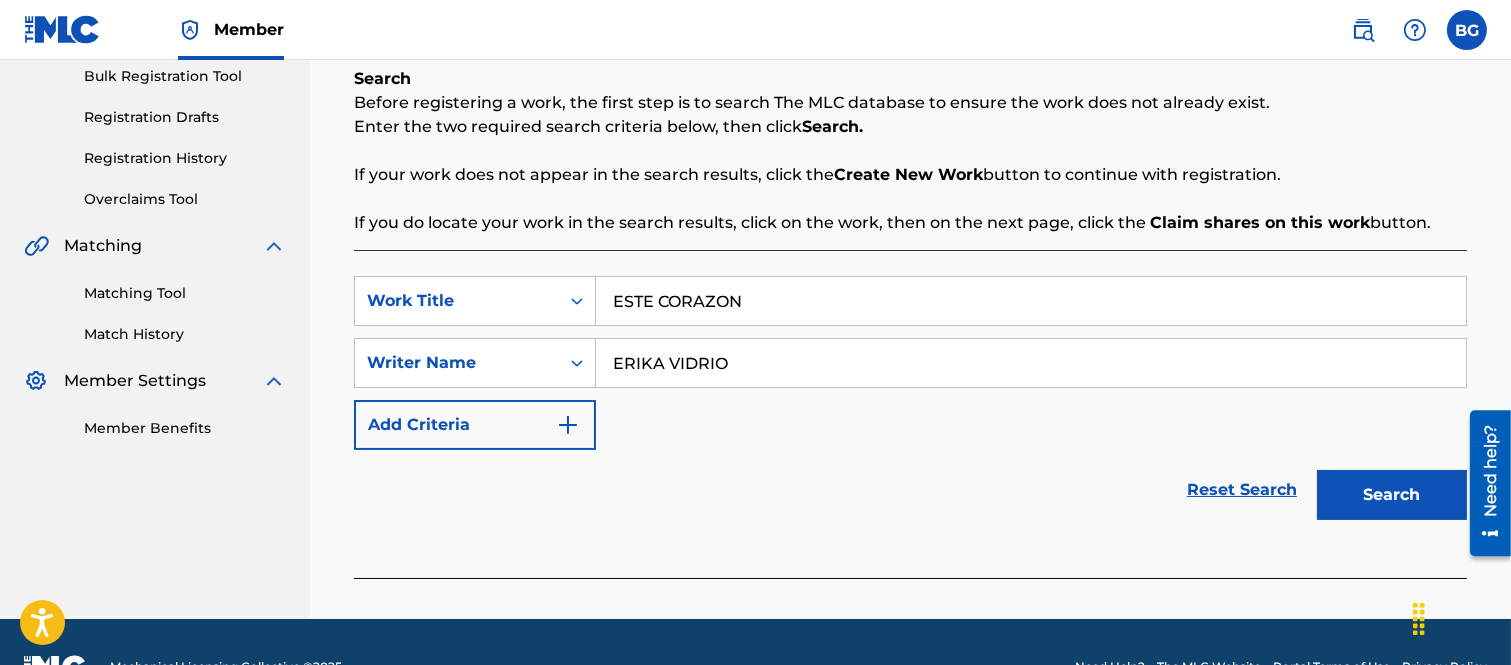 scroll, scrollTop: 333, scrollLeft: 0, axis: vertical 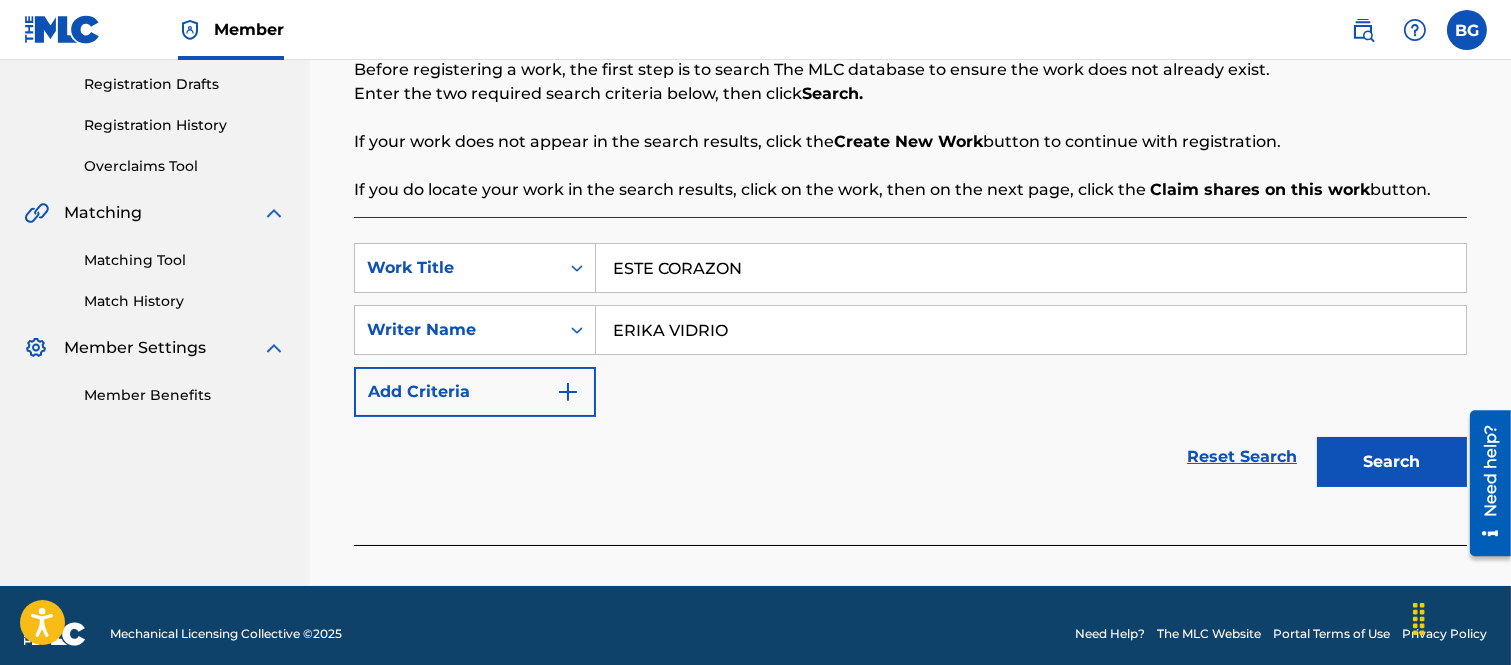 type on "ERIKA VIDRIO" 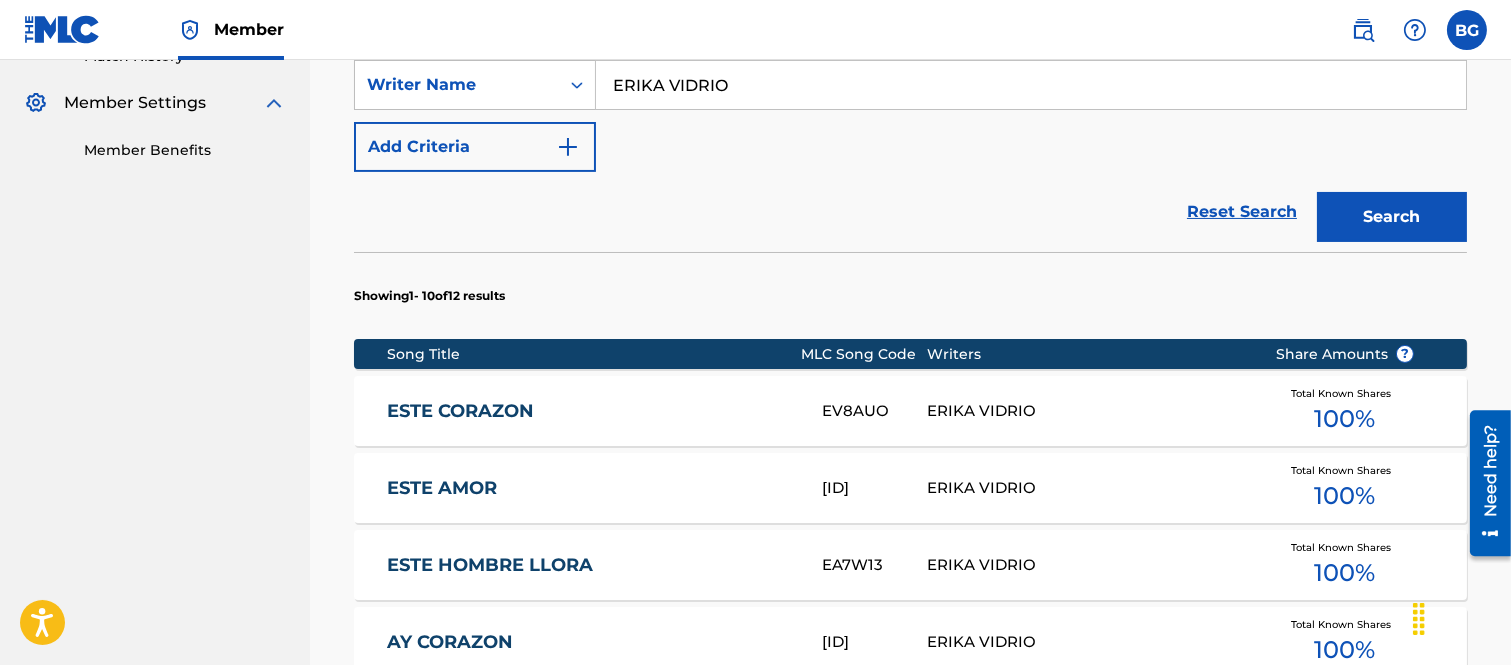 scroll, scrollTop: 666, scrollLeft: 0, axis: vertical 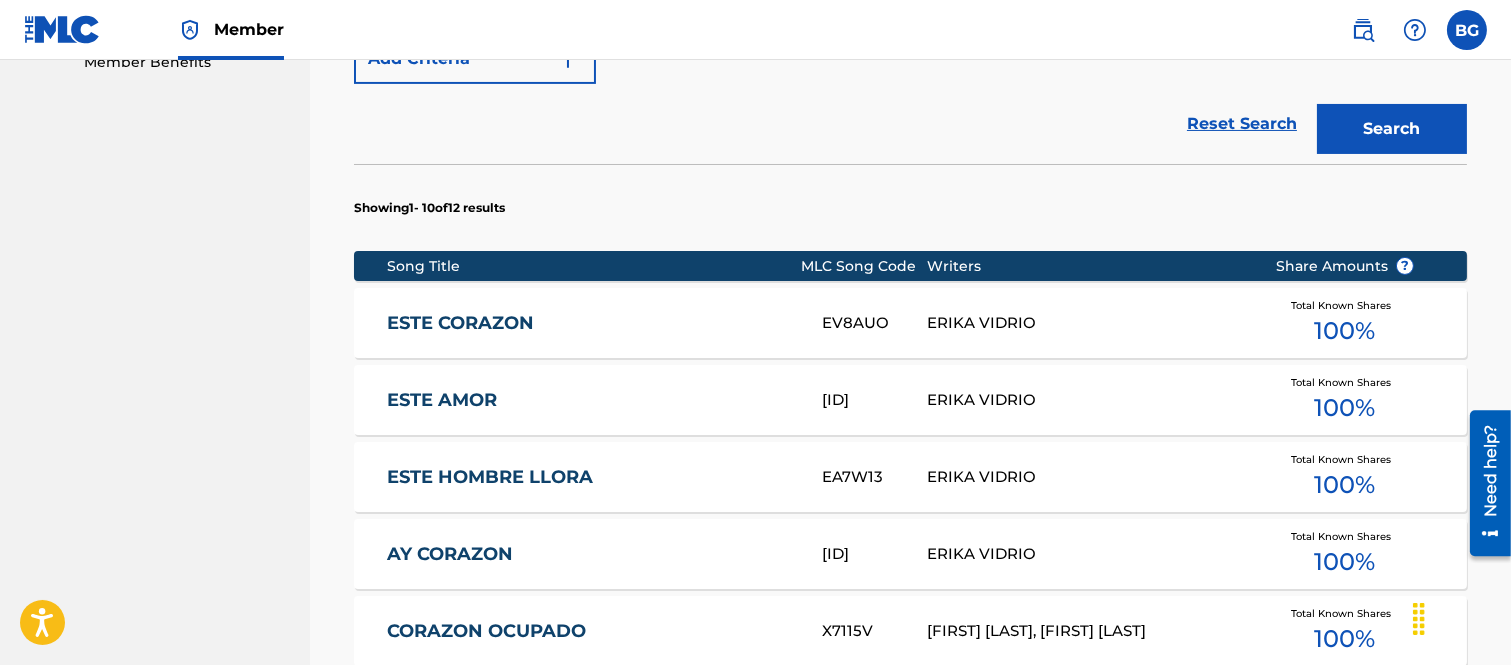 click on "ESTE CORAZON" at bounding box center [590, 323] 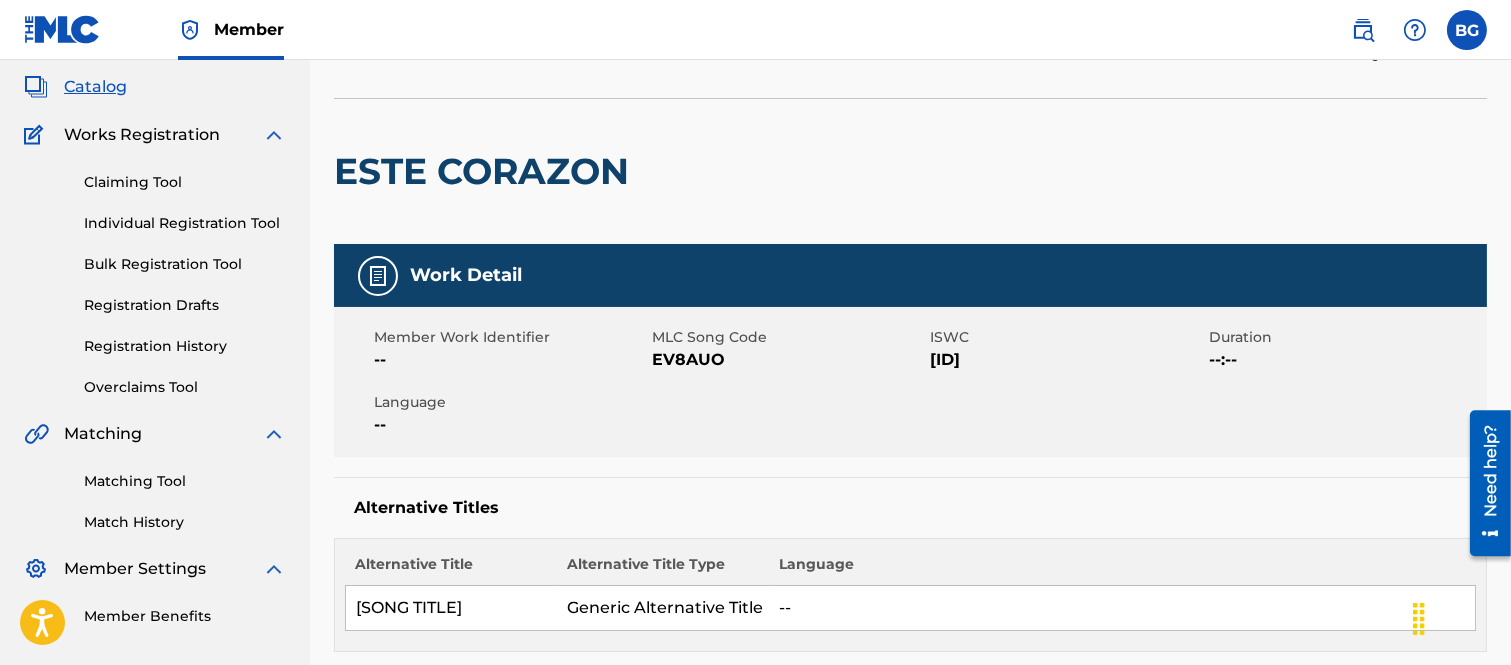 scroll, scrollTop: 111, scrollLeft: 0, axis: vertical 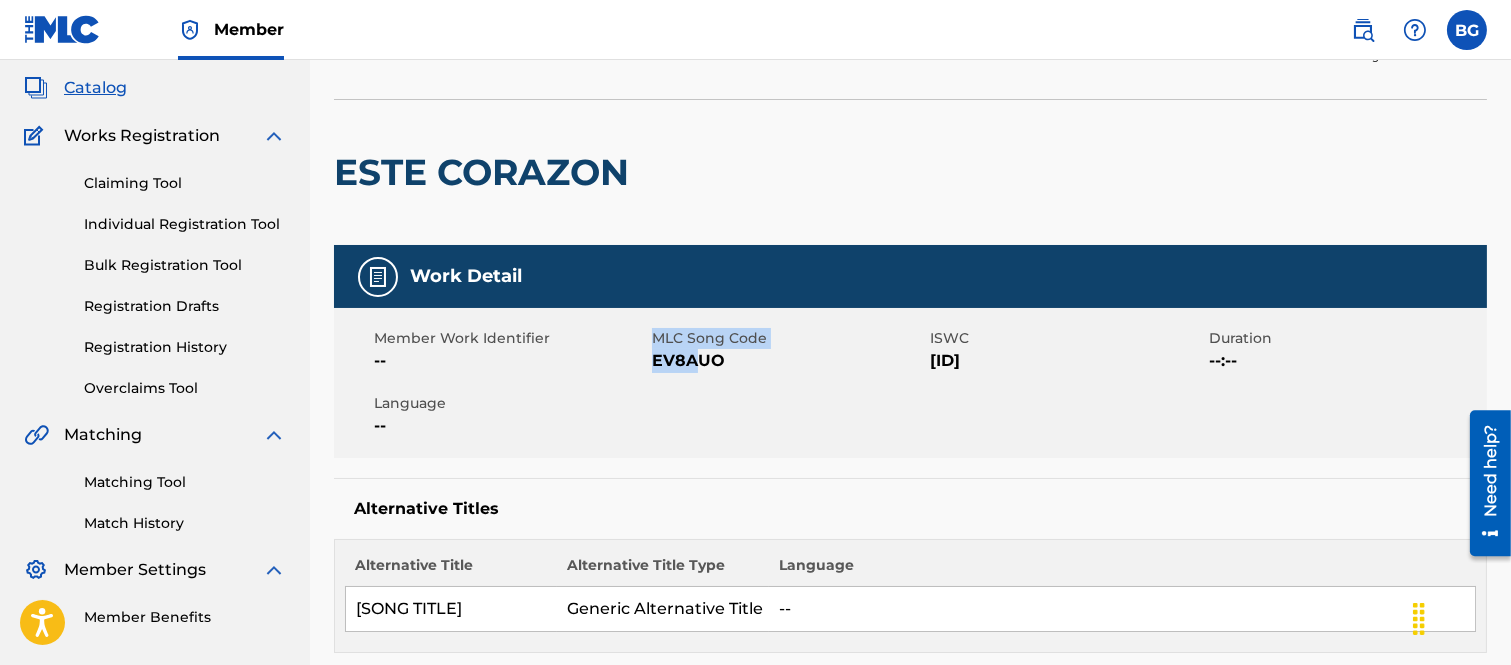 drag, startPoint x: 651, startPoint y: 364, endPoint x: 701, endPoint y: 357, distance: 50.48762 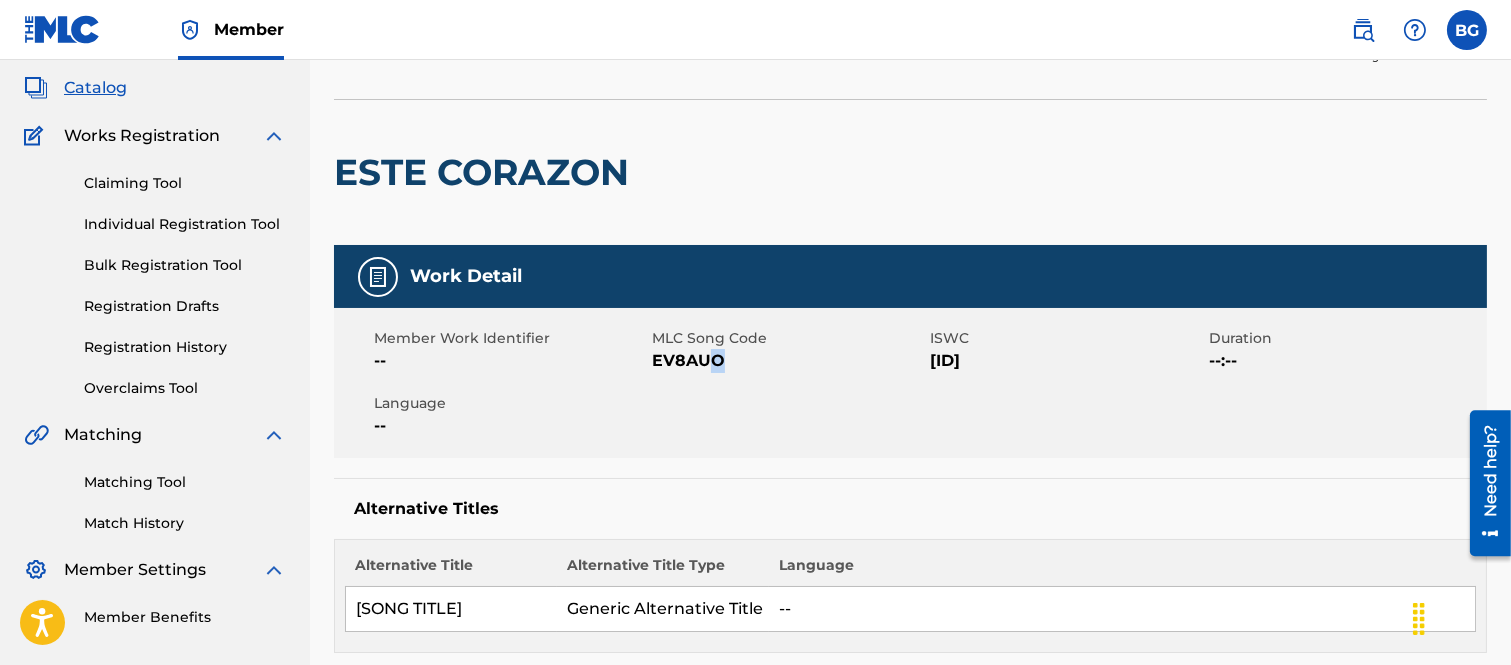 click on "Member Work Identifier -- MLC Song Code [ID] ISWC [ID] Duration --:-- Language --" at bounding box center (910, 383) 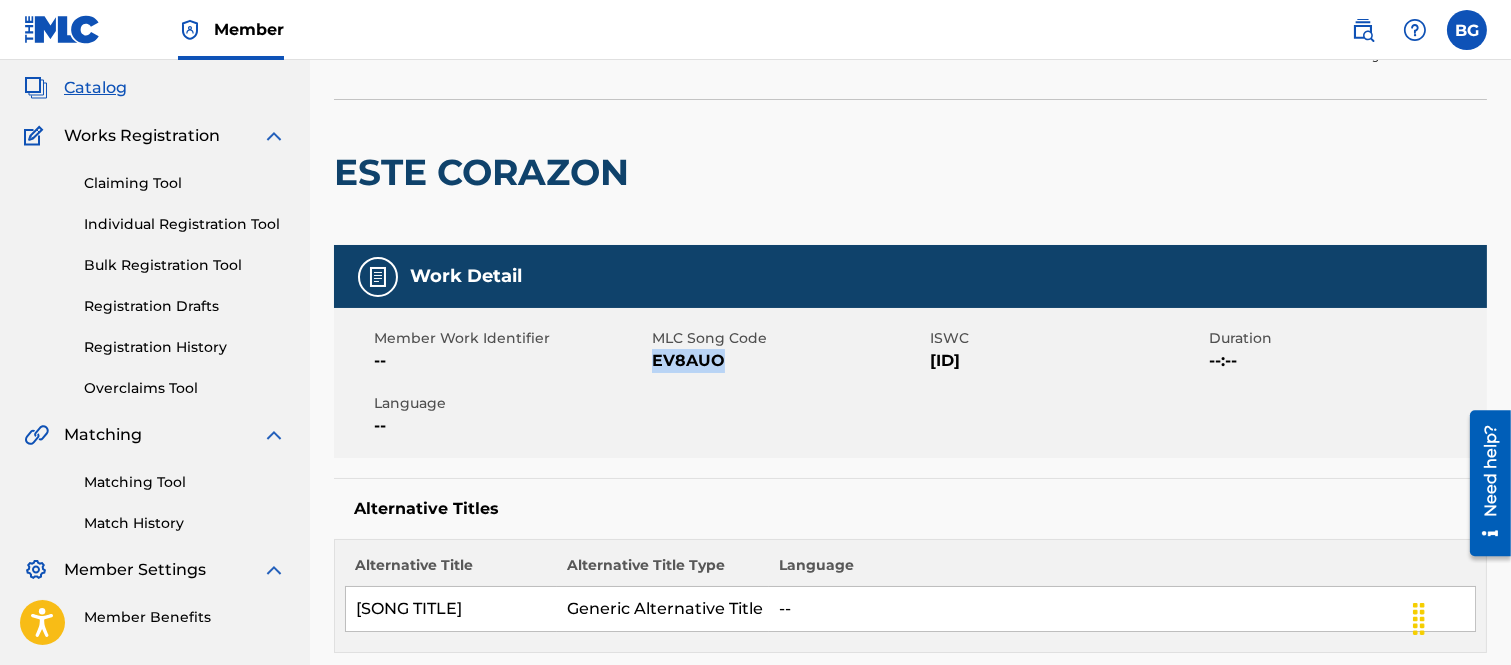 drag, startPoint x: 653, startPoint y: 354, endPoint x: 731, endPoint y: 354, distance: 78 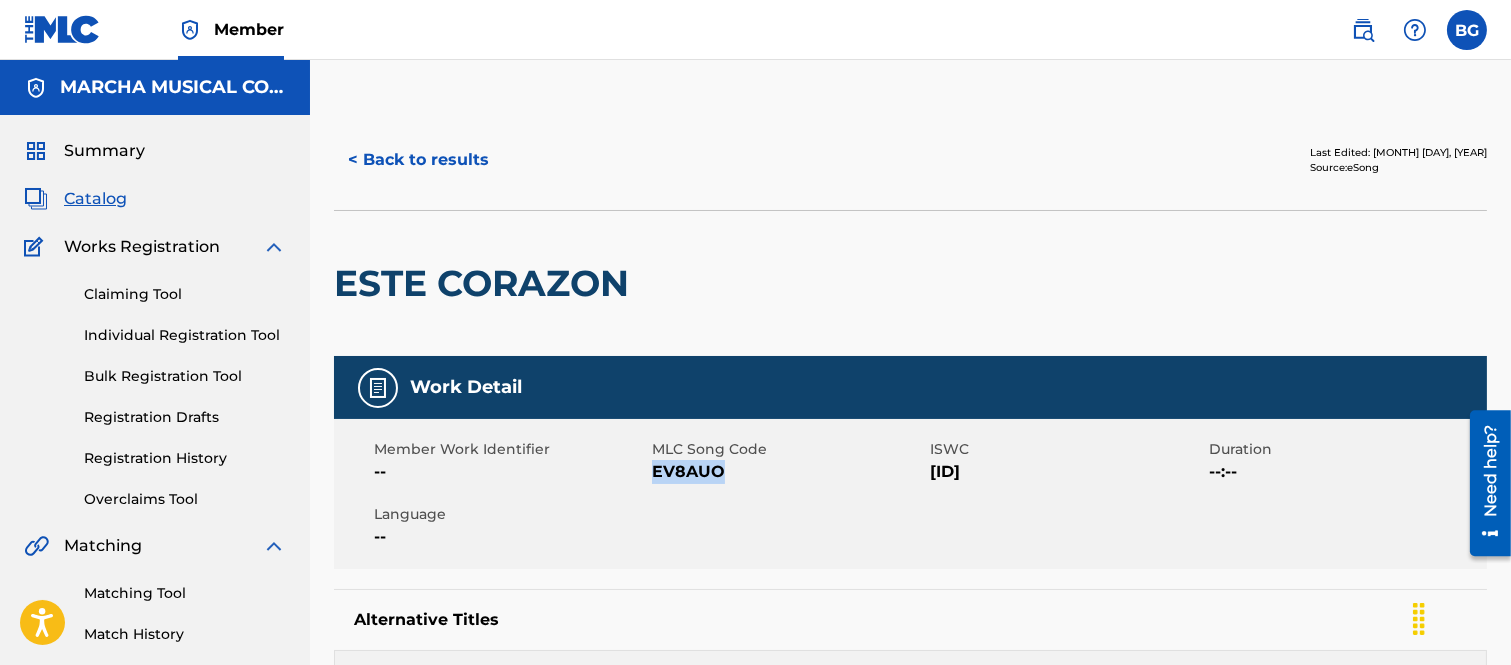 click on "< Back to results" at bounding box center (418, 160) 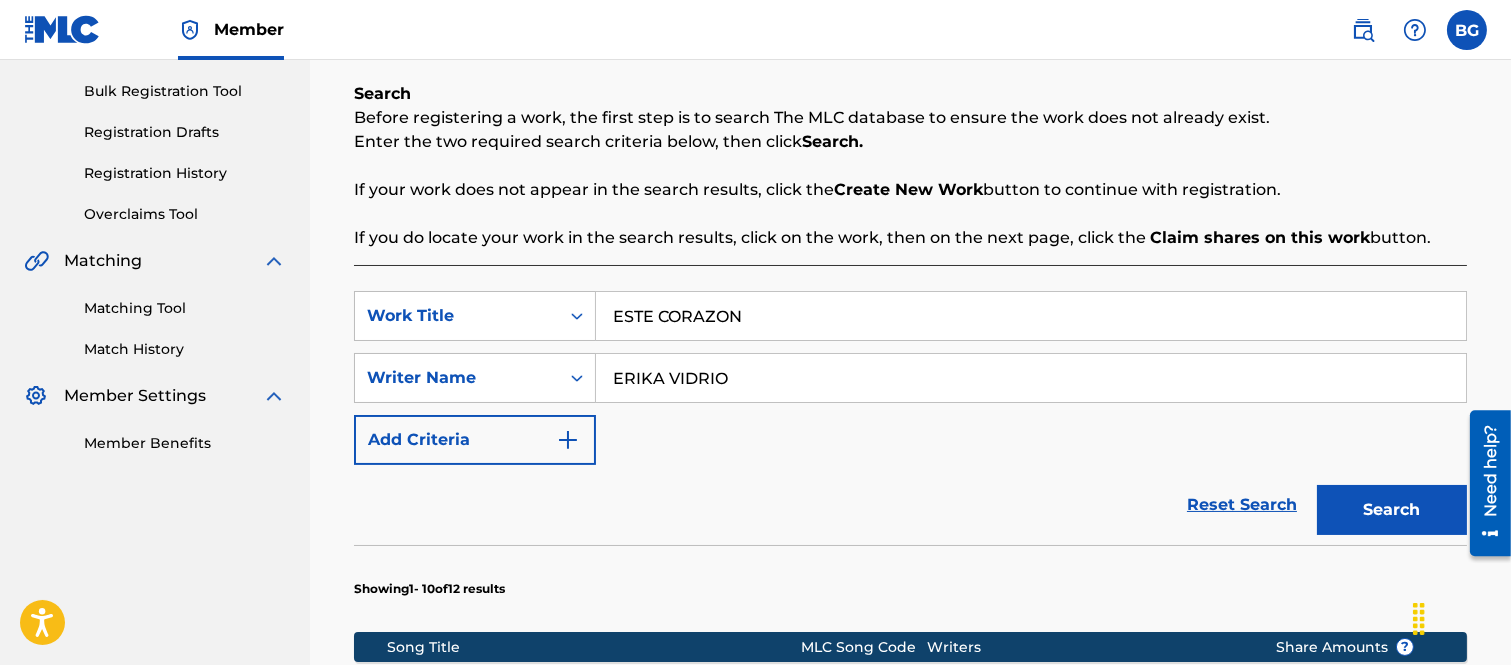 scroll, scrollTop: 0, scrollLeft: 0, axis: both 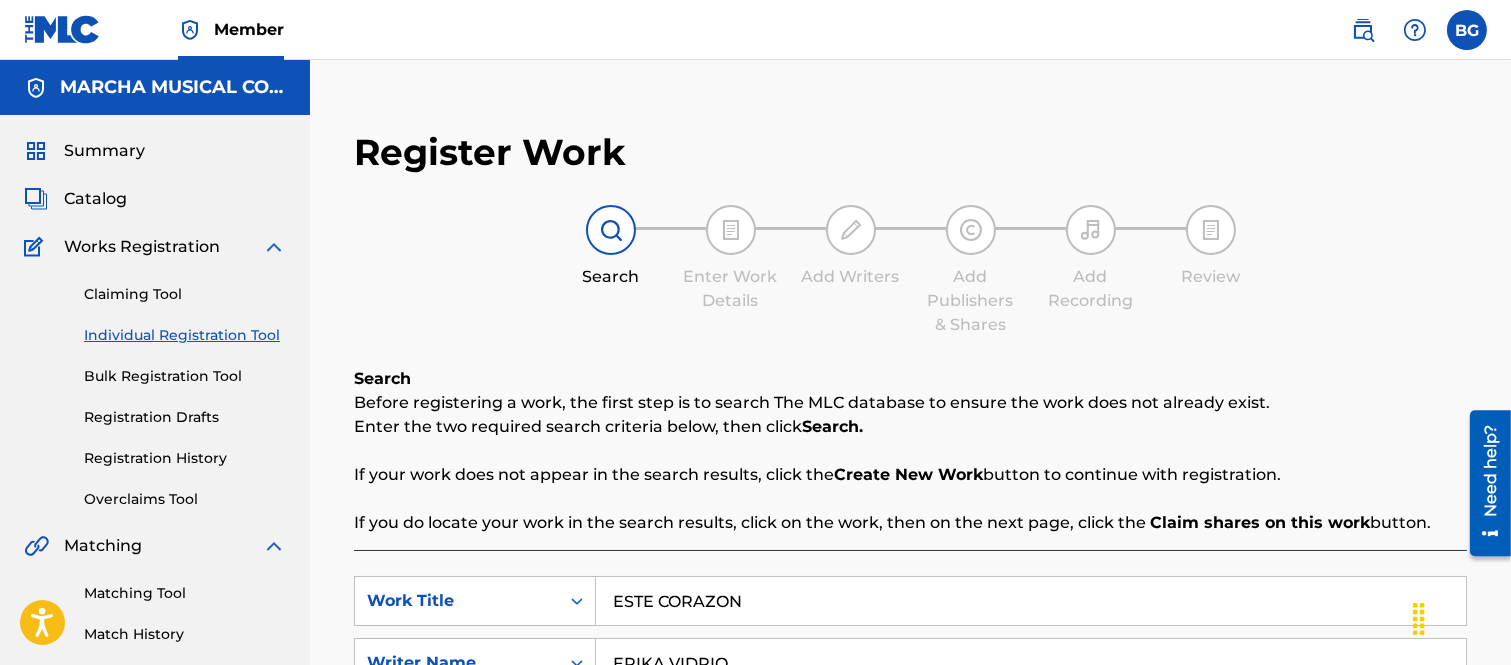 click on "Catalog" at bounding box center [95, 199] 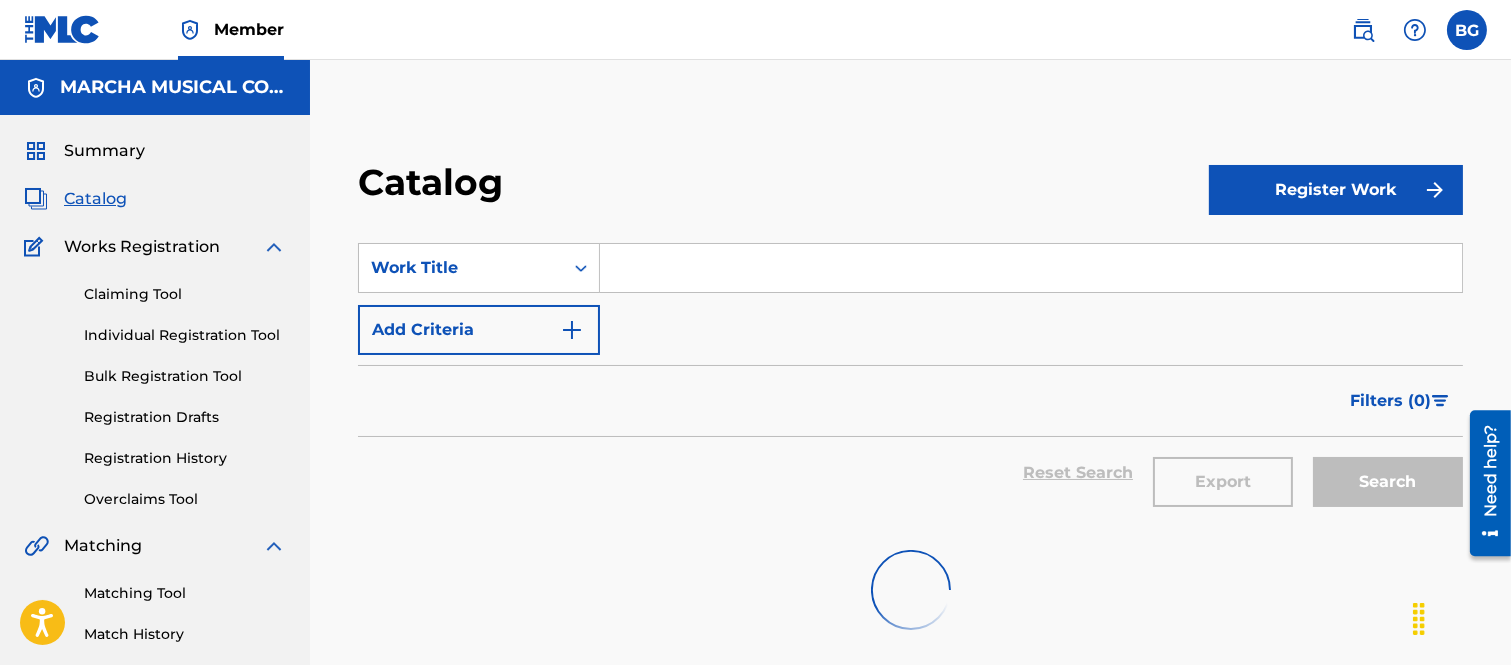 click at bounding box center (1031, 268) 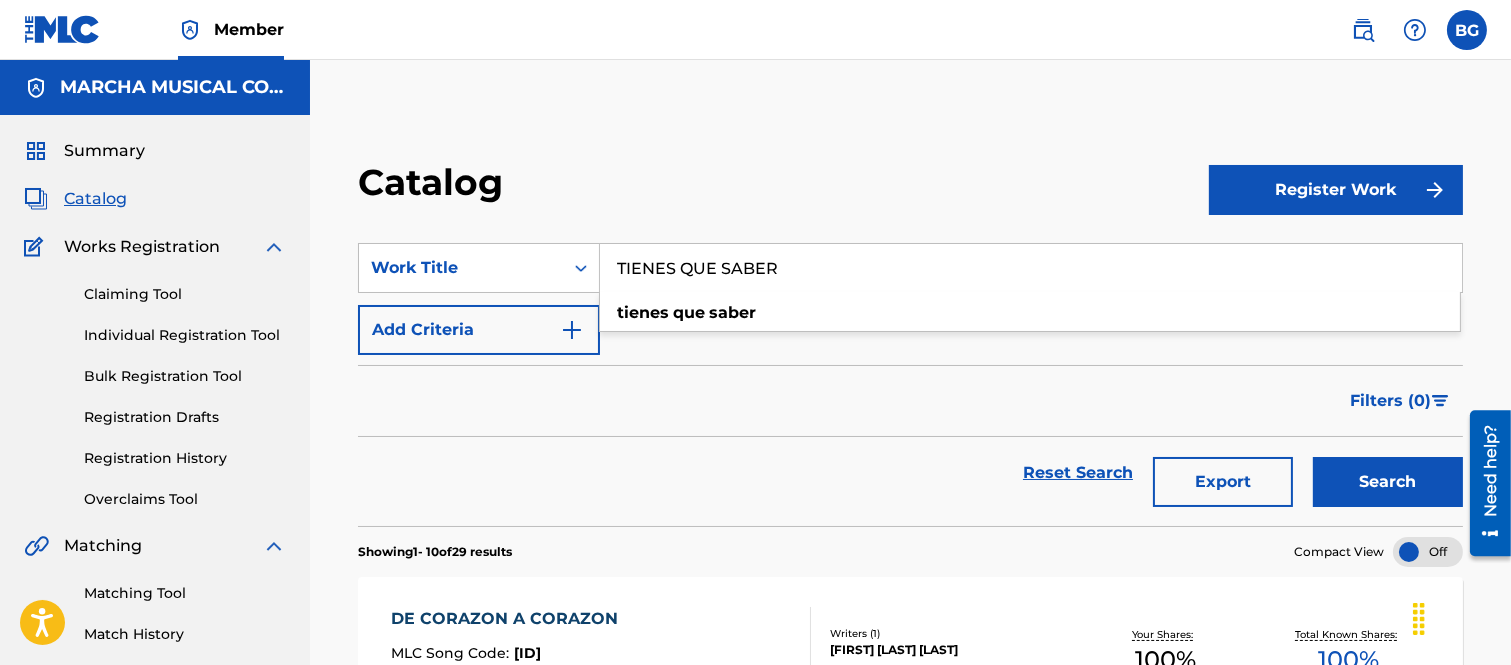 type on "TIENES QUE SABER" 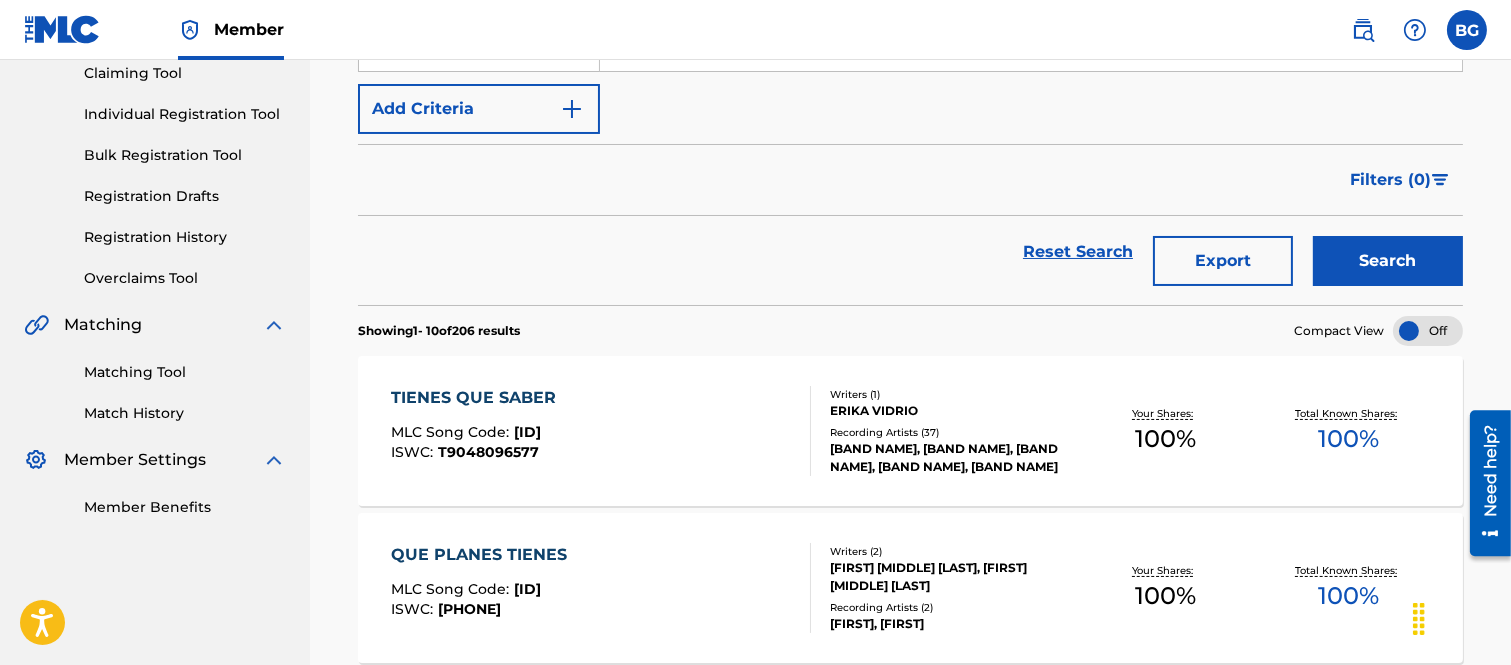 scroll, scrollTop: 222, scrollLeft: 0, axis: vertical 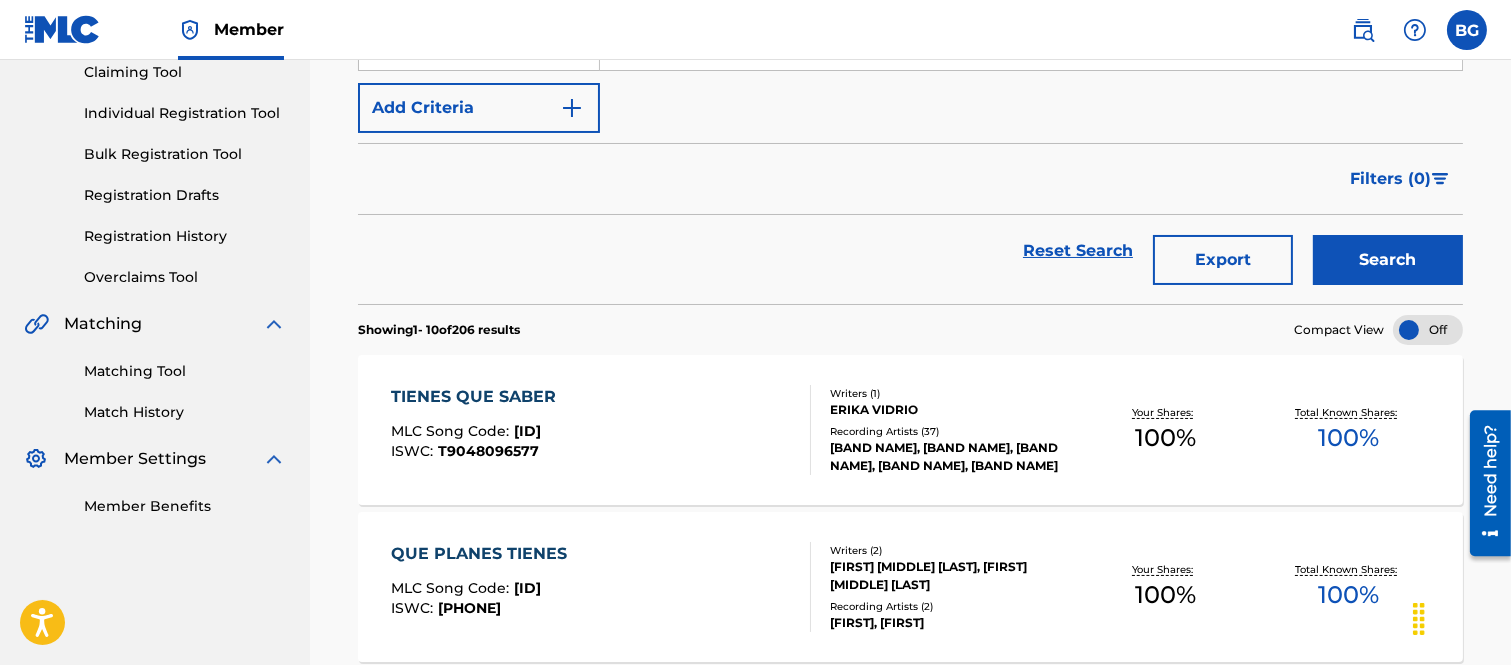 click on "TIENES QUE SABER" at bounding box center [478, 397] 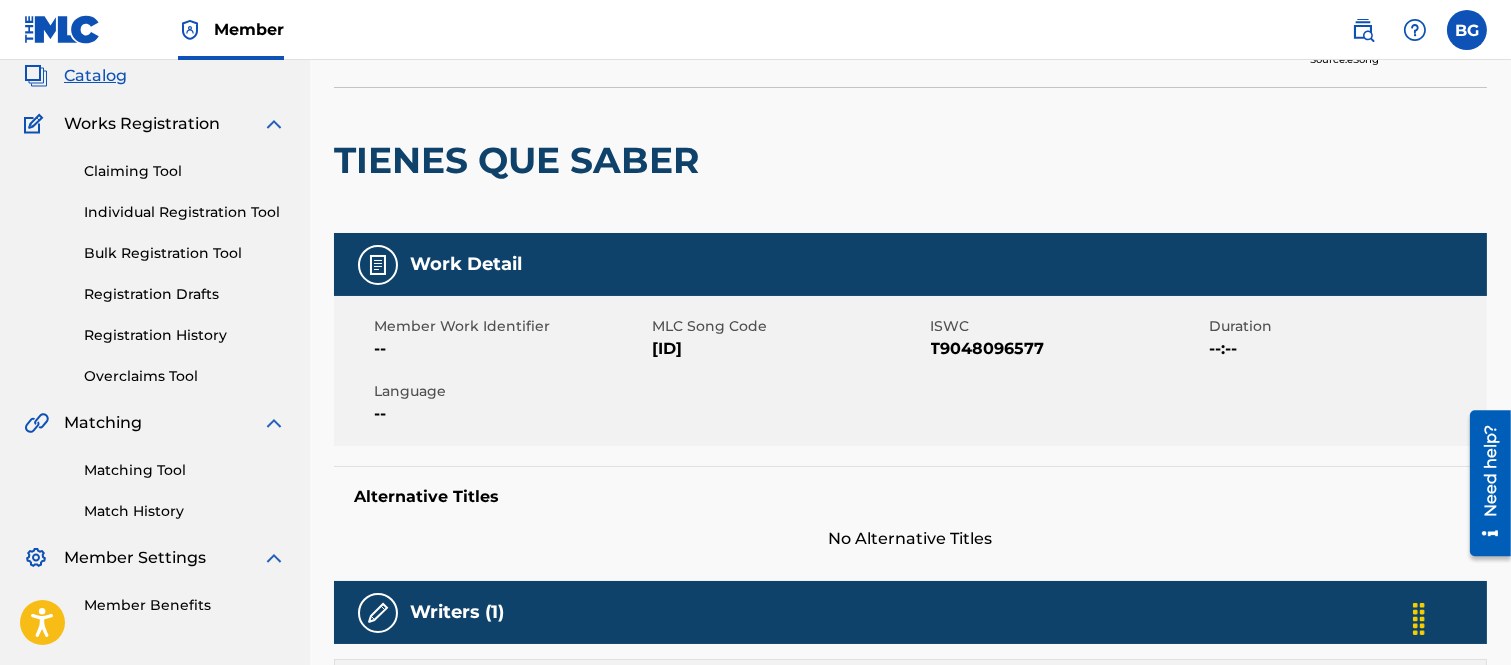 scroll, scrollTop: 0, scrollLeft: 0, axis: both 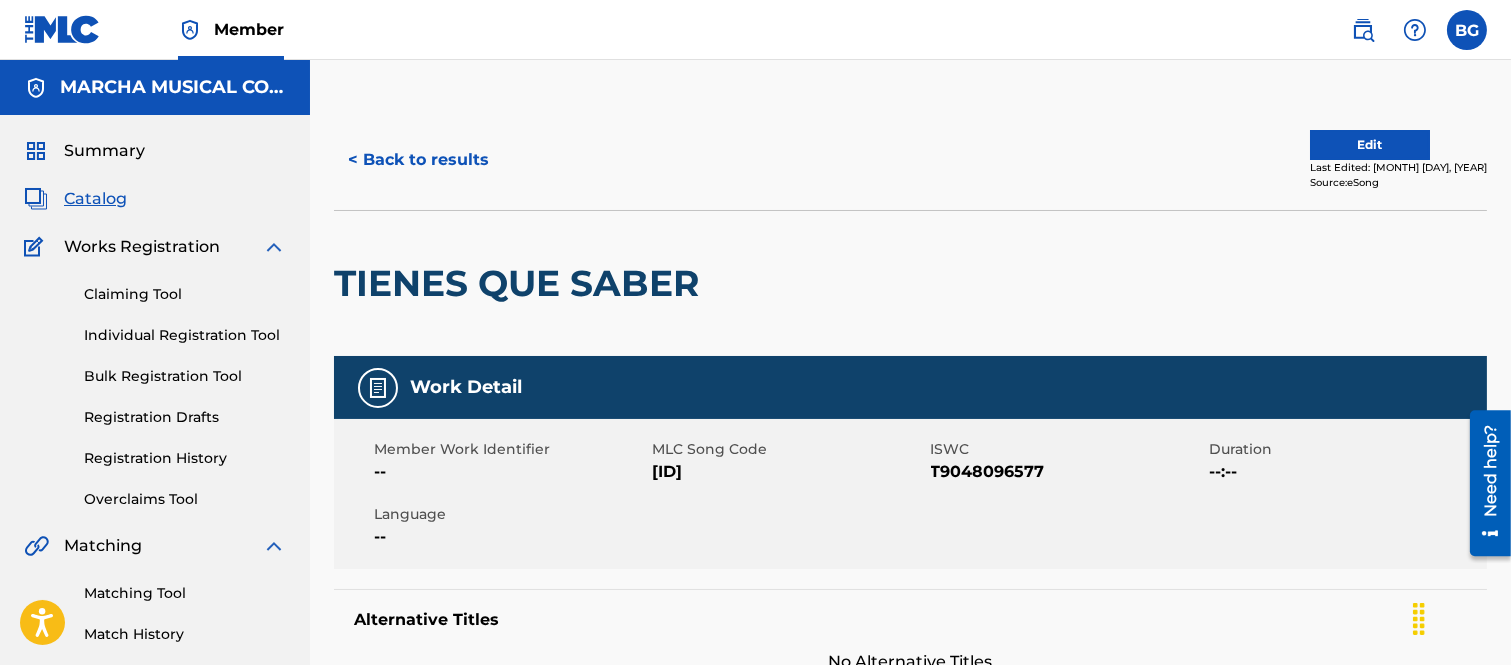 click on "< Back to results" at bounding box center [418, 160] 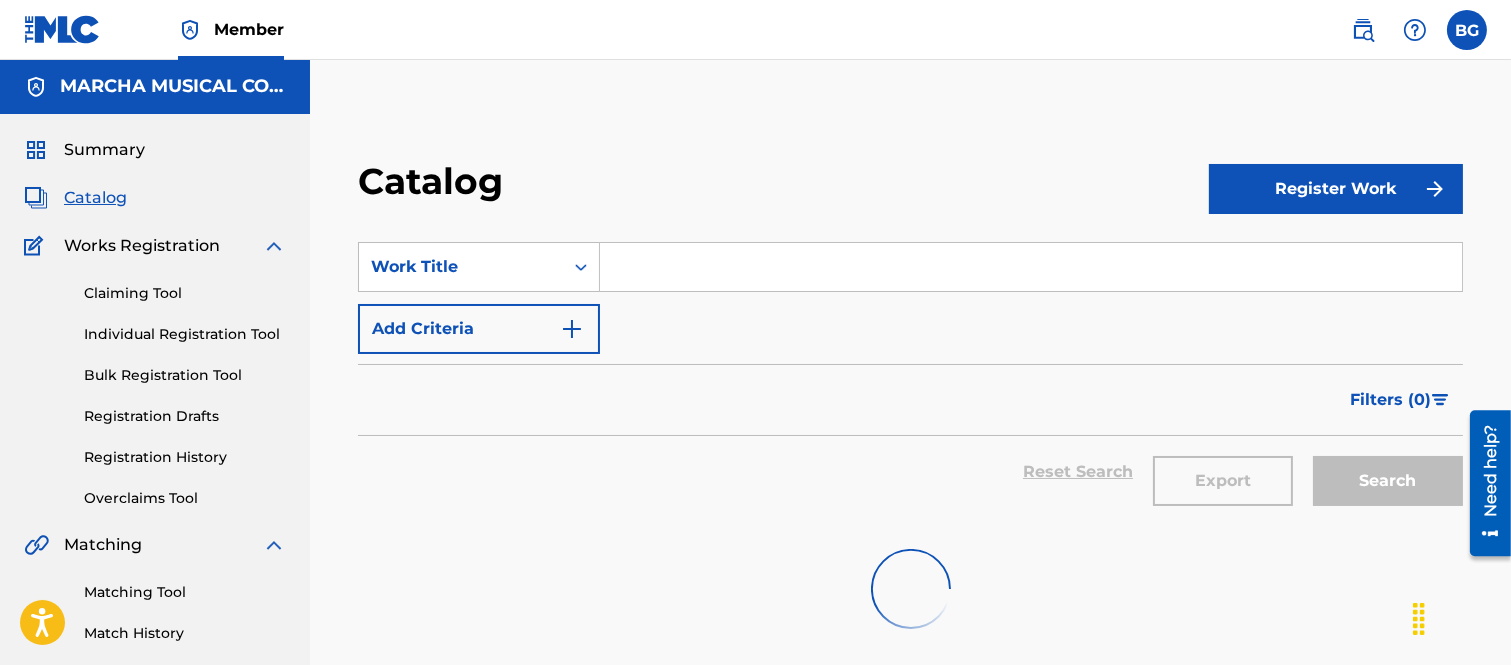 scroll, scrollTop: 0, scrollLeft: 0, axis: both 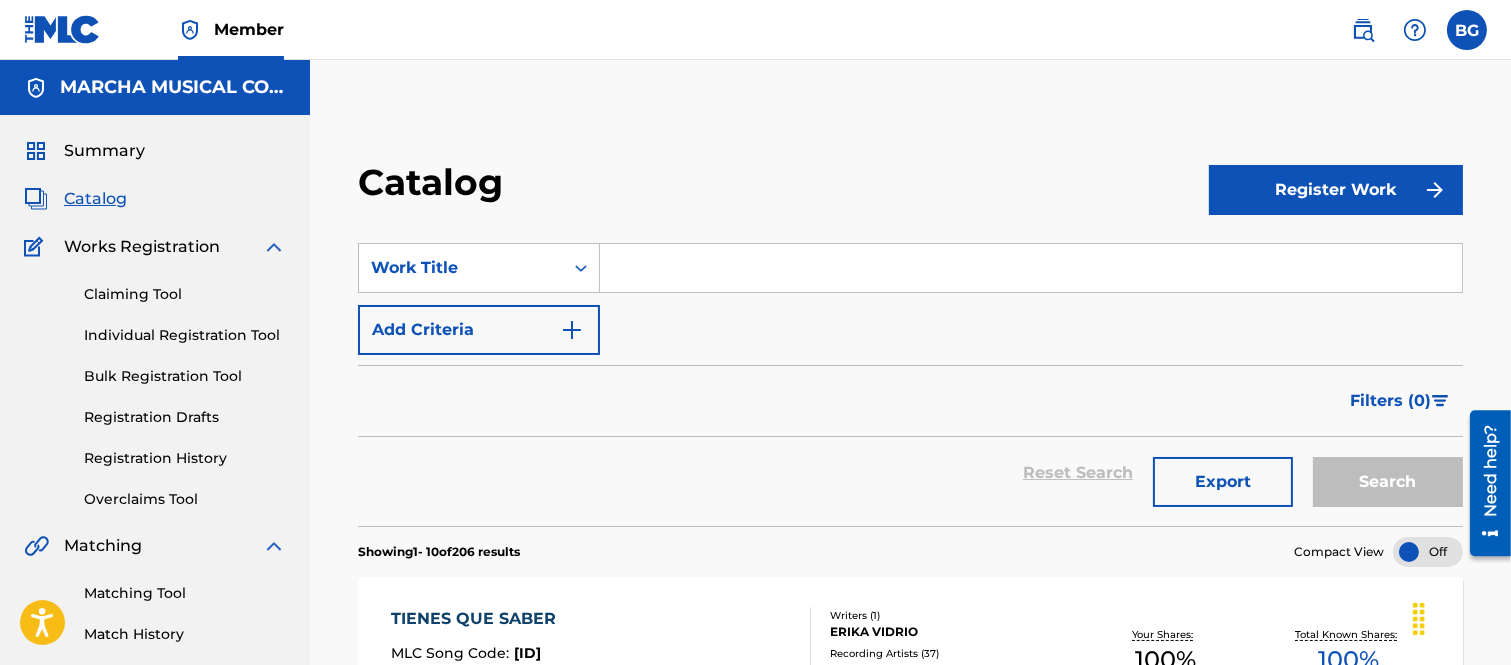 click at bounding box center [1467, 30] 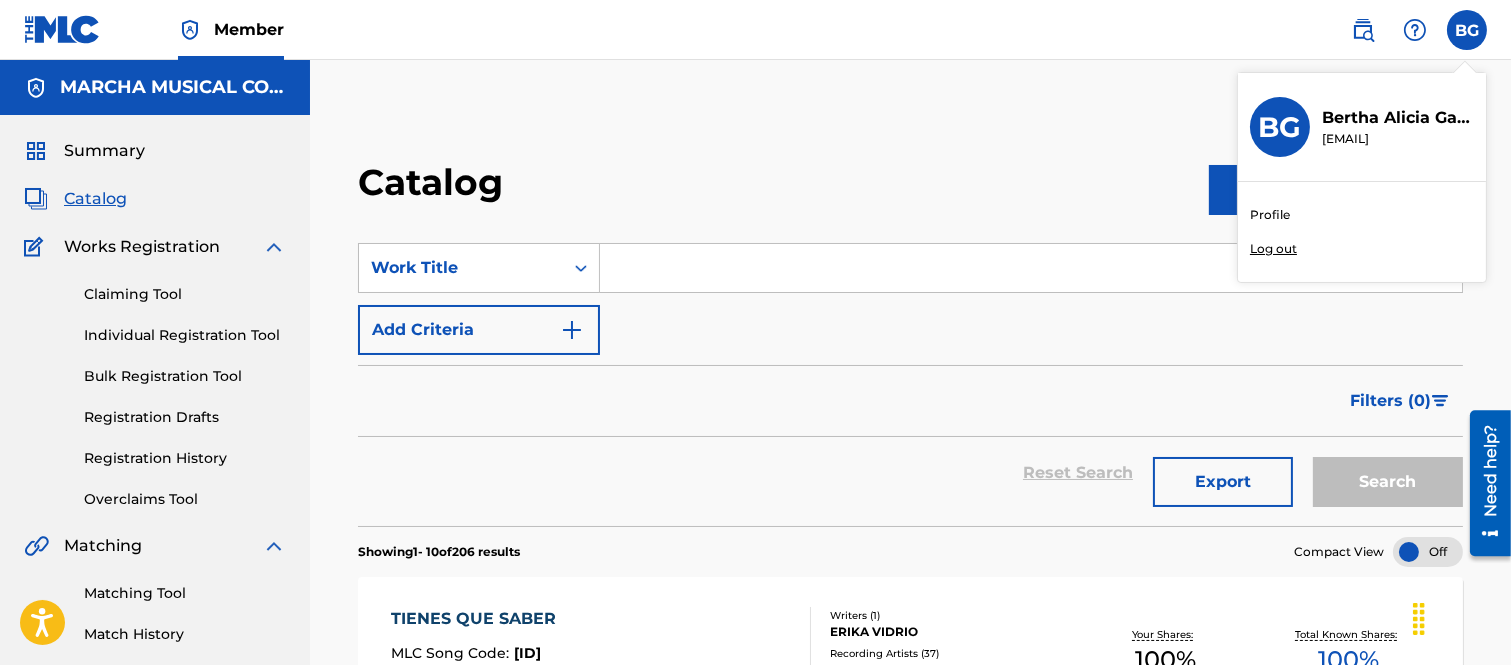 click on "Log out" at bounding box center [1273, 249] 